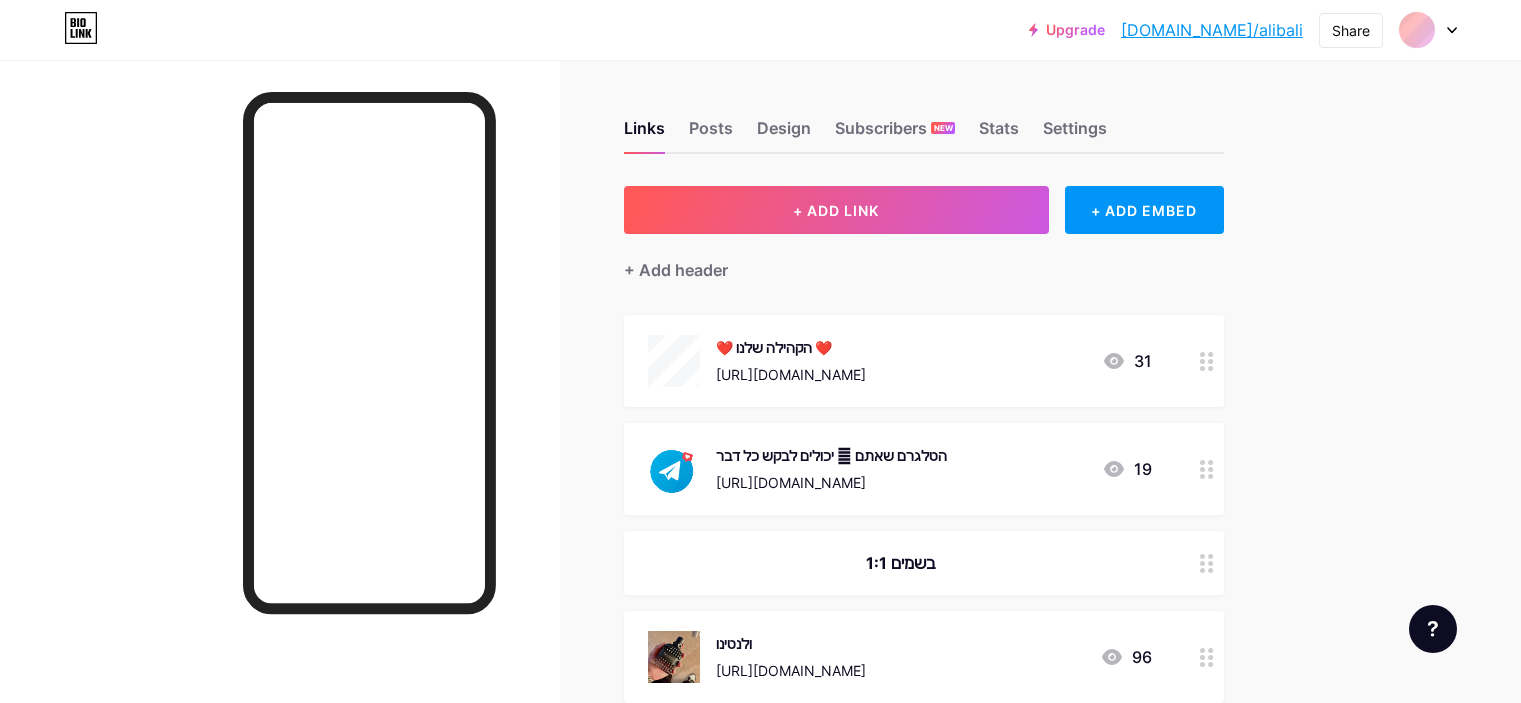 scroll, scrollTop: 0, scrollLeft: 0, axis: both 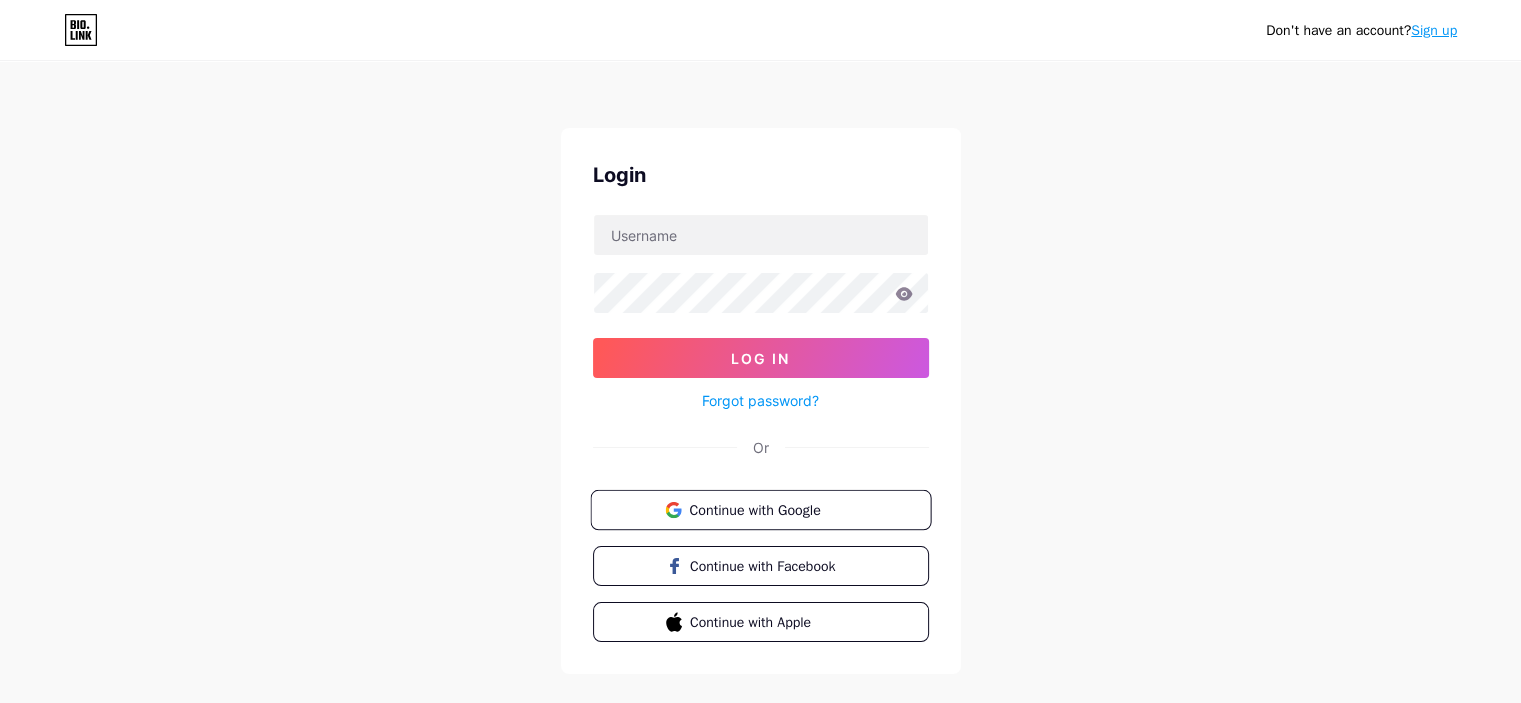 click on "Continue with Google" at bounding box center (760, 510) 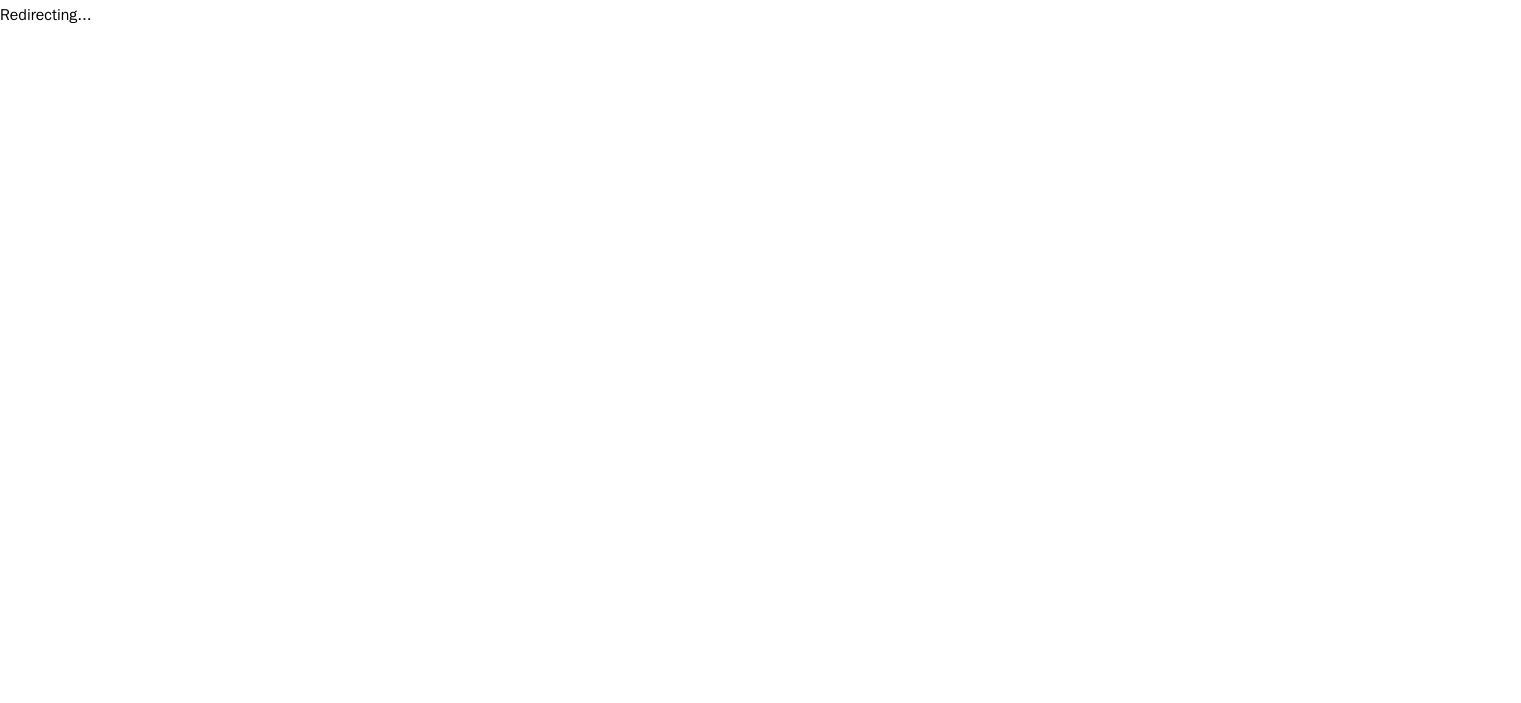 scroll, scrollTop: 0, scrollLeft: 0, axis: both 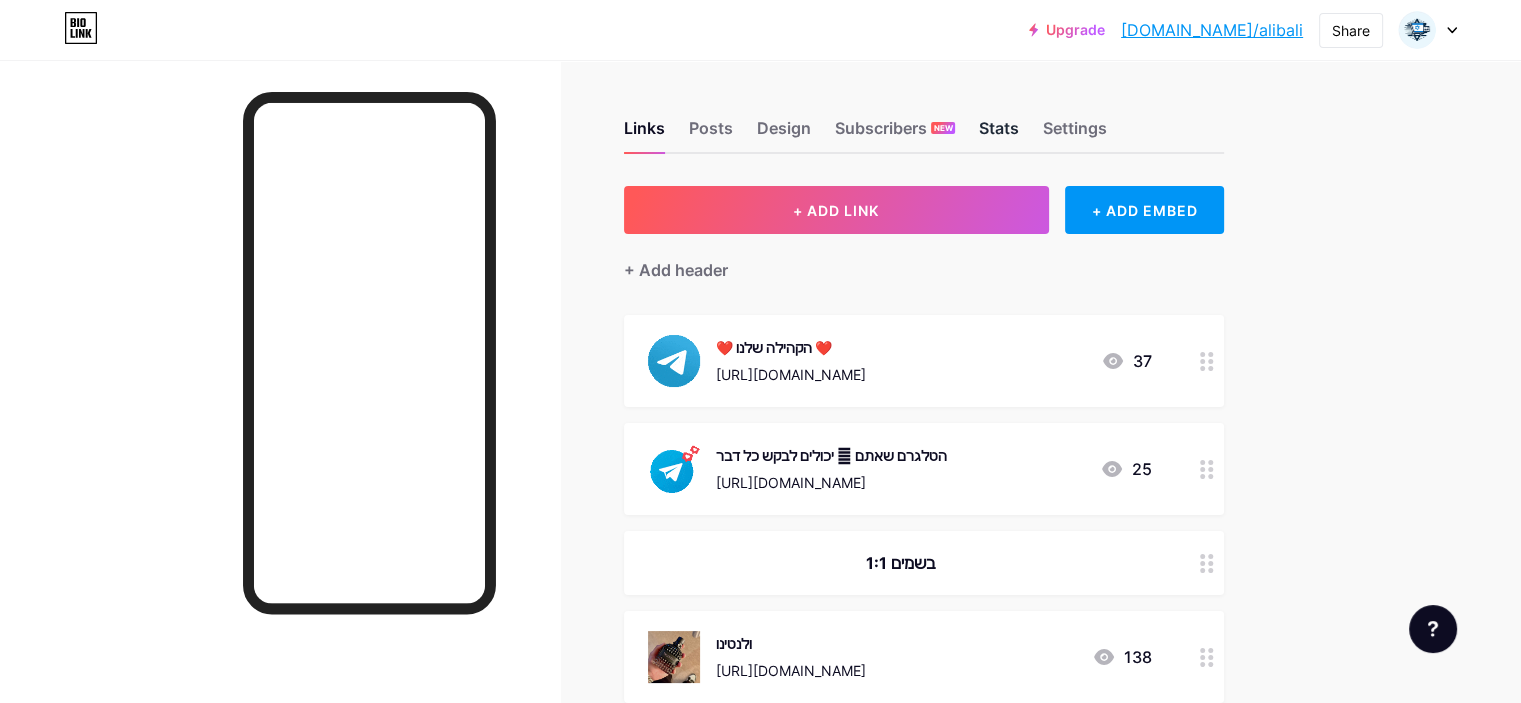 click on "Stats" at bounding box center [999, 134] 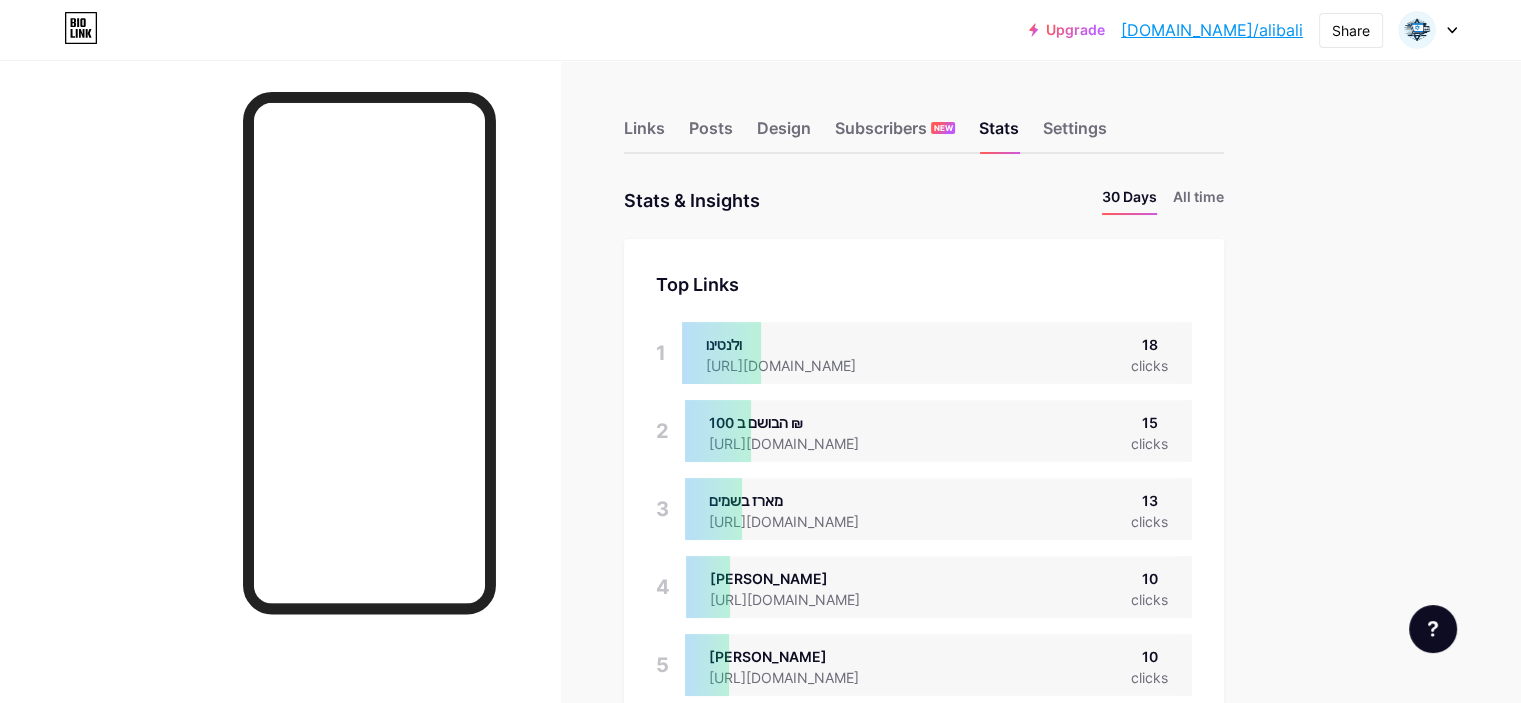 scroll, scrollTop: 999296, scrollLeft: 998479, axis: both 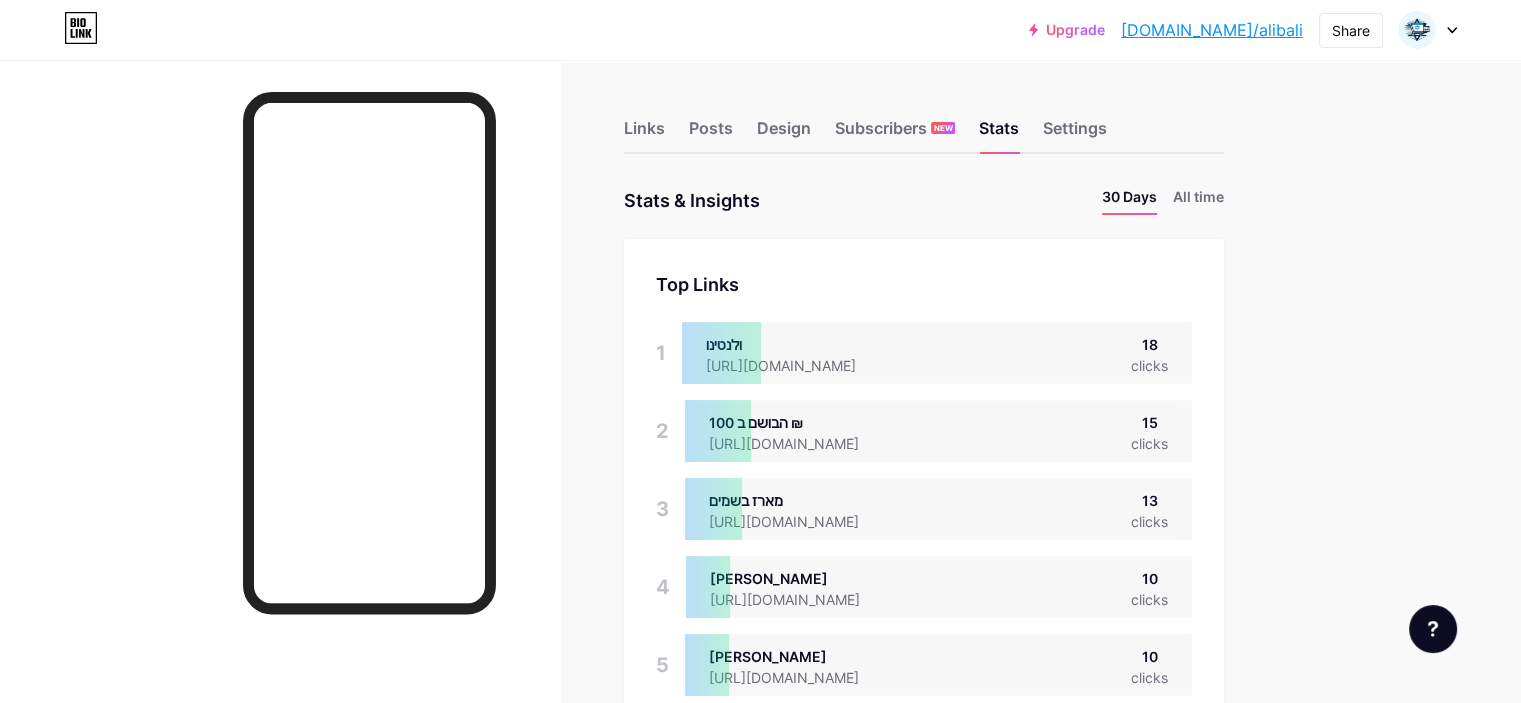 drag, startPoint x: 736, startPoint y: 135, endPoint x: 660, endPoint y: 187, distance: 92.086914 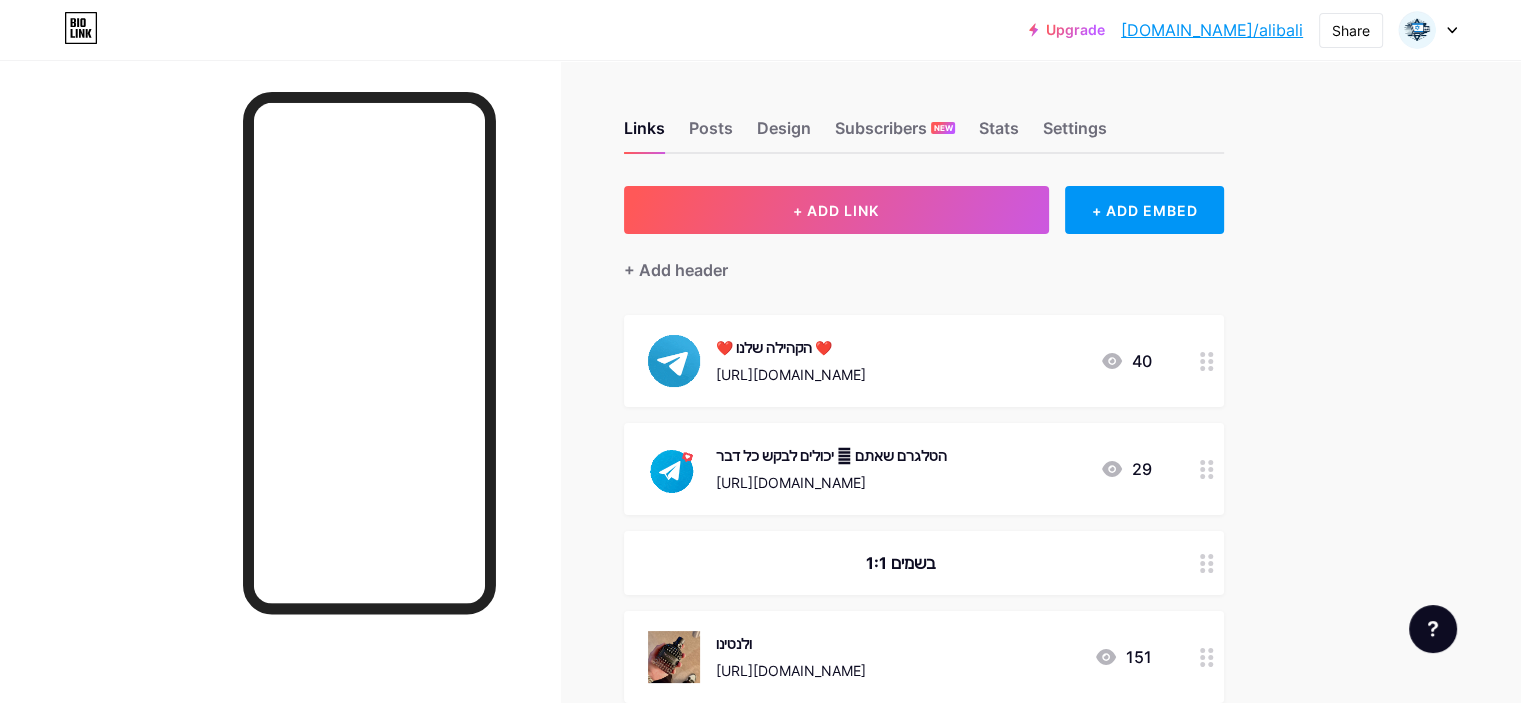 click 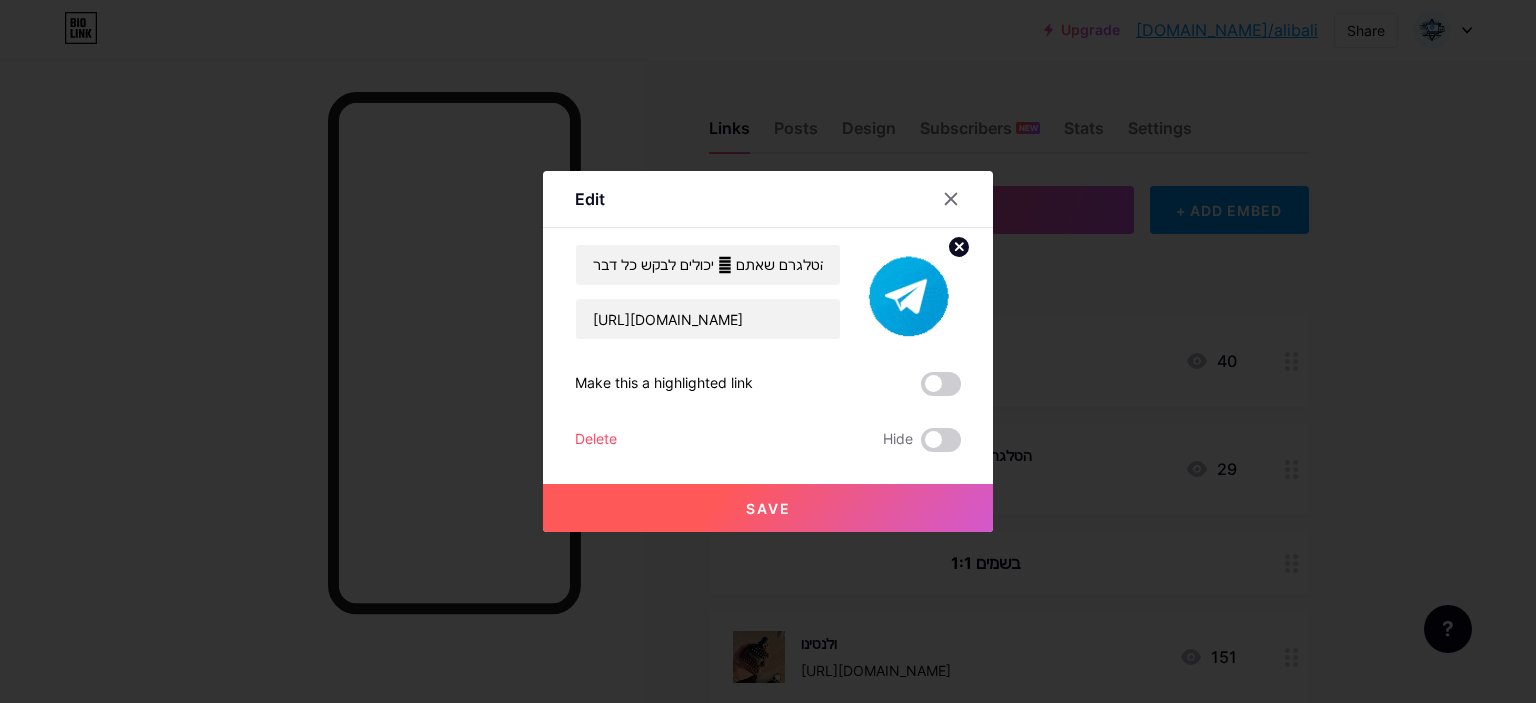 click 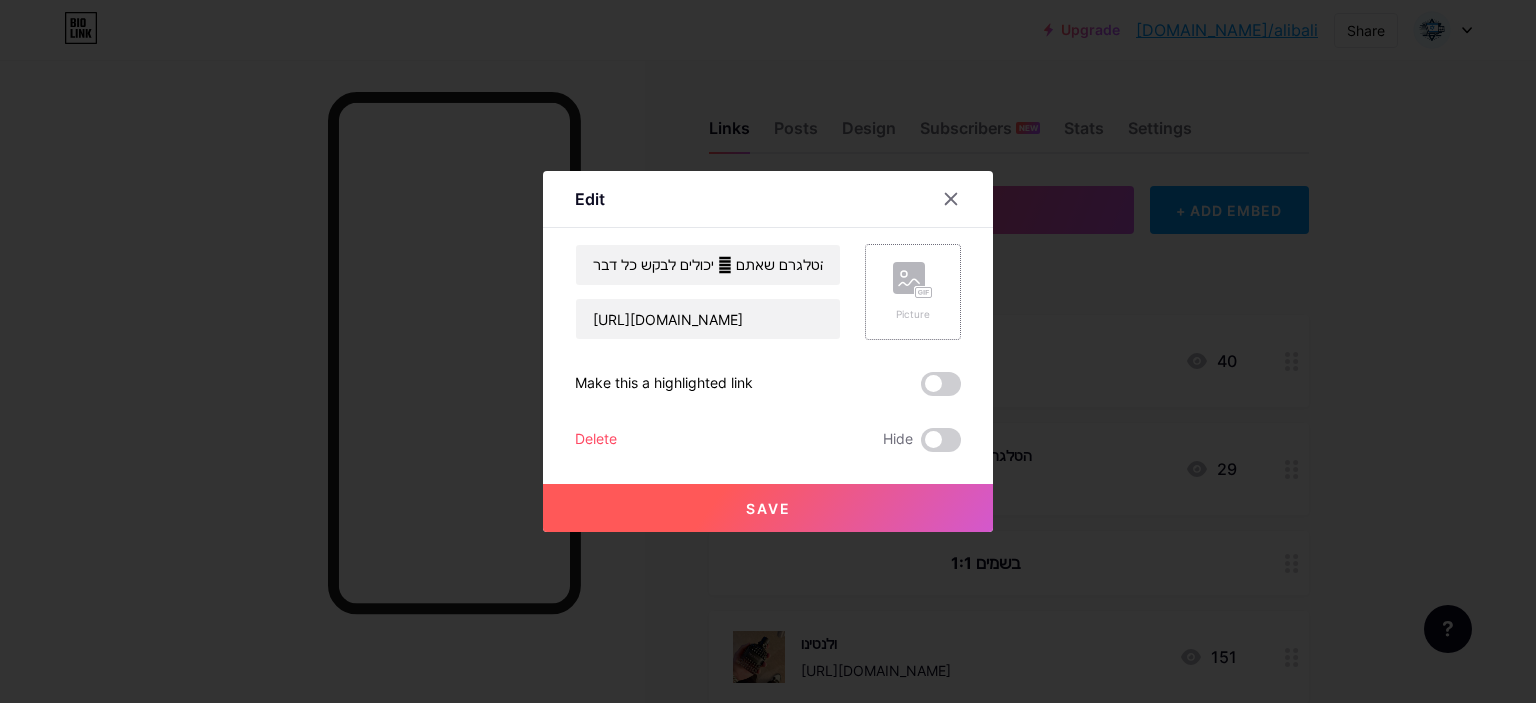 click 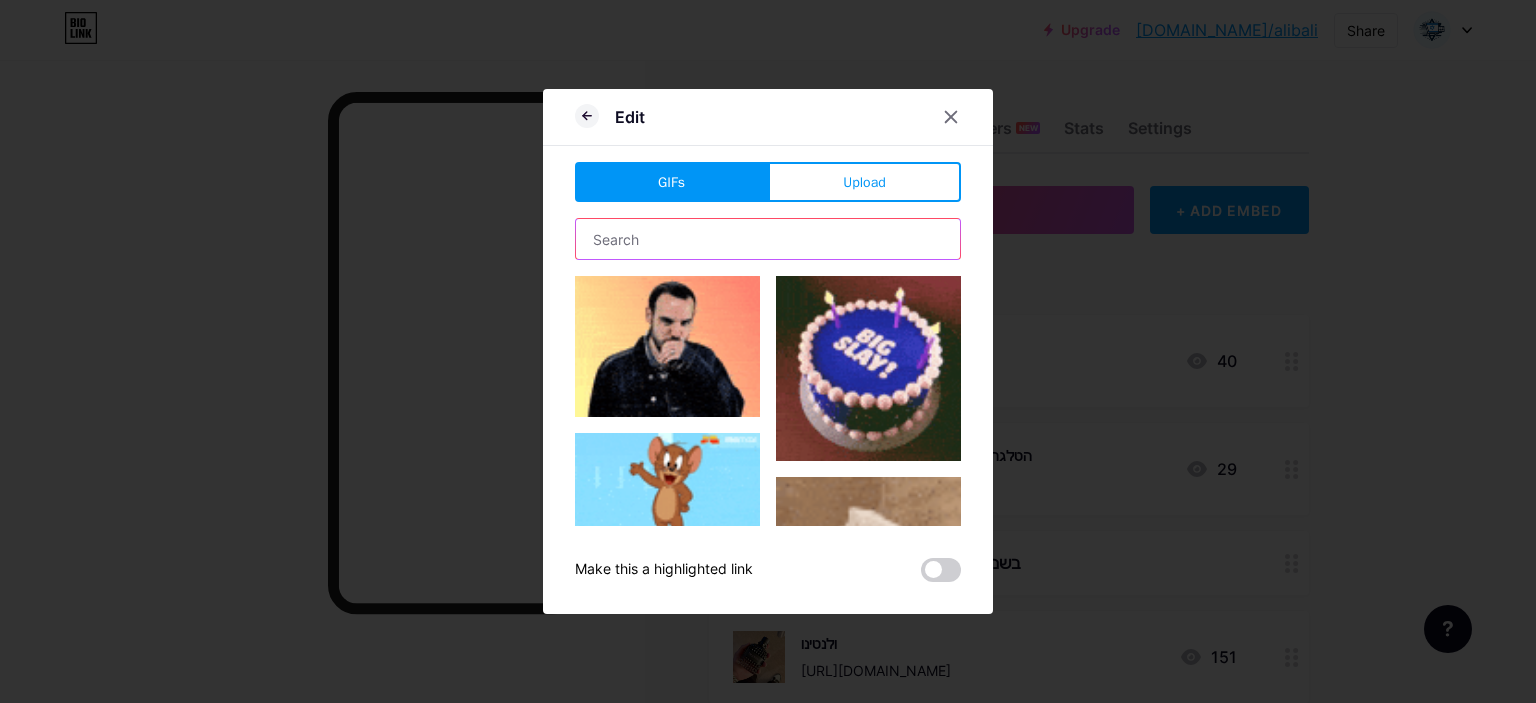 click at bounding box center (768, 239) 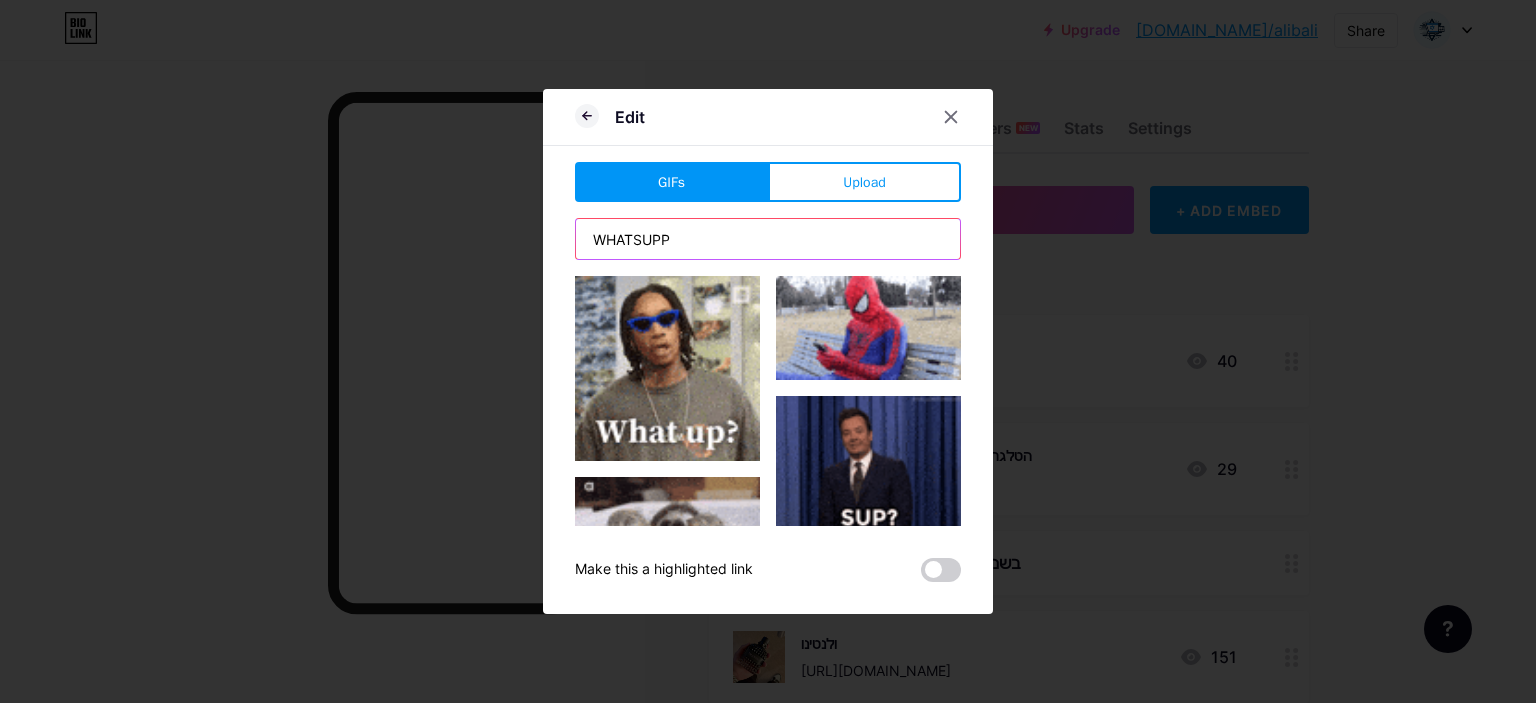 paste on "hatsApp" 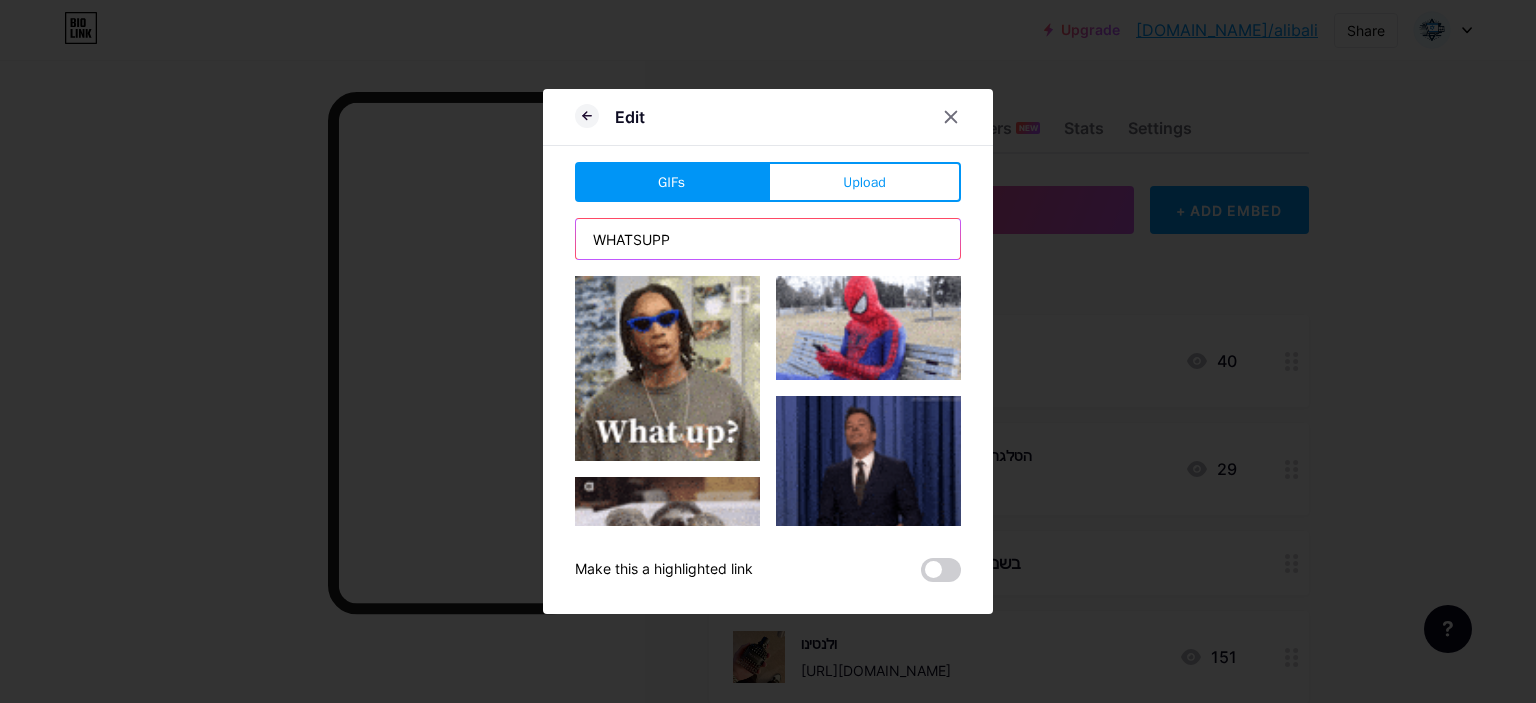 type on "WhatsApp" 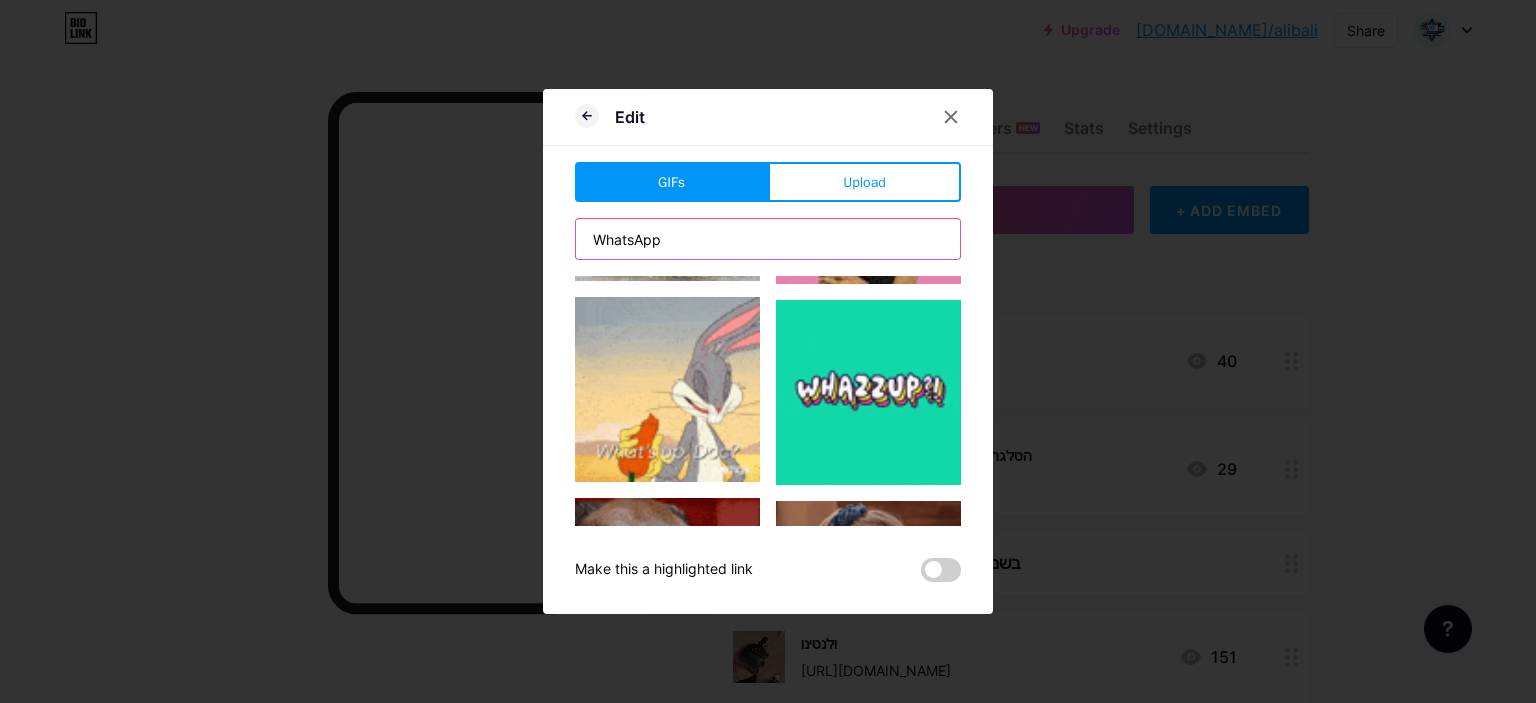 scroll, scrollTop: 0, scrollLeft: 0, axis: both 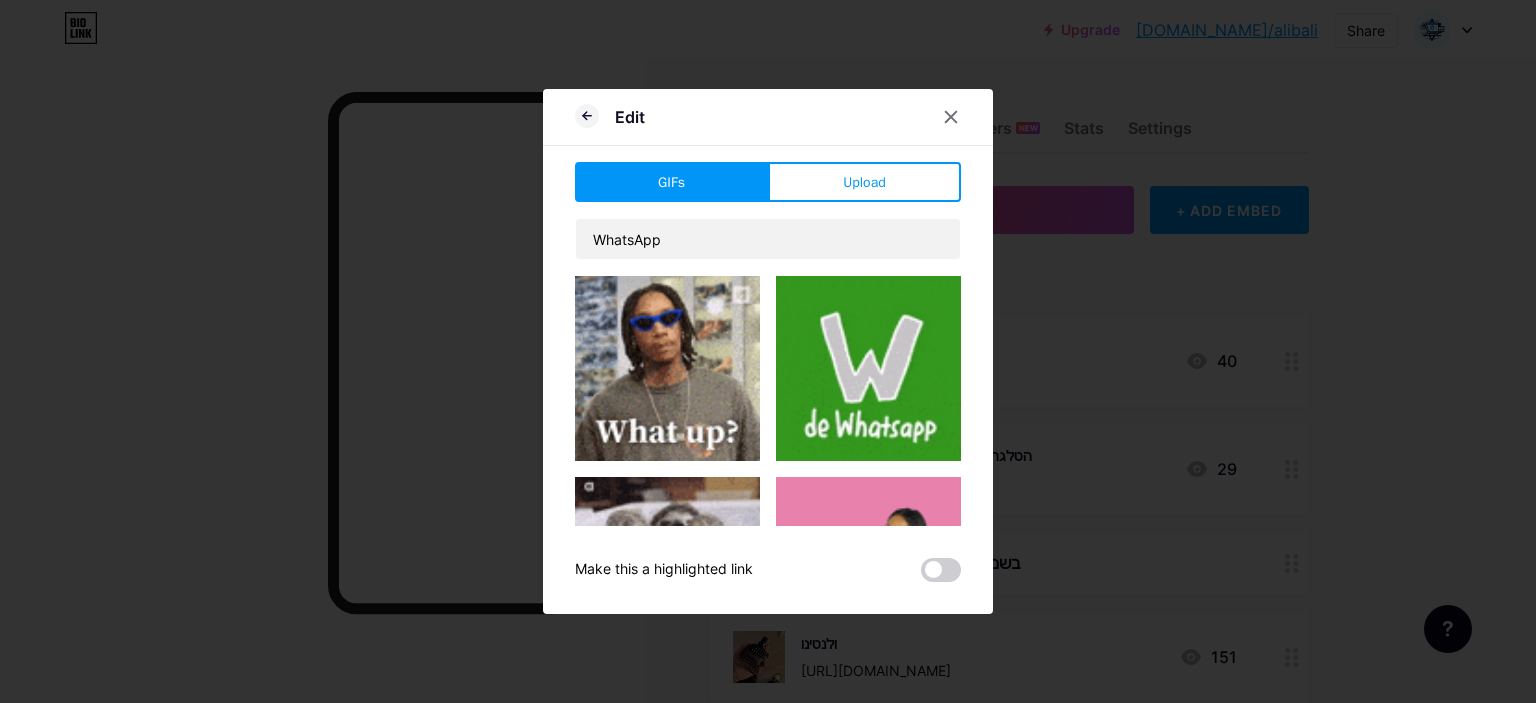 click at bounding box center [868, 368] 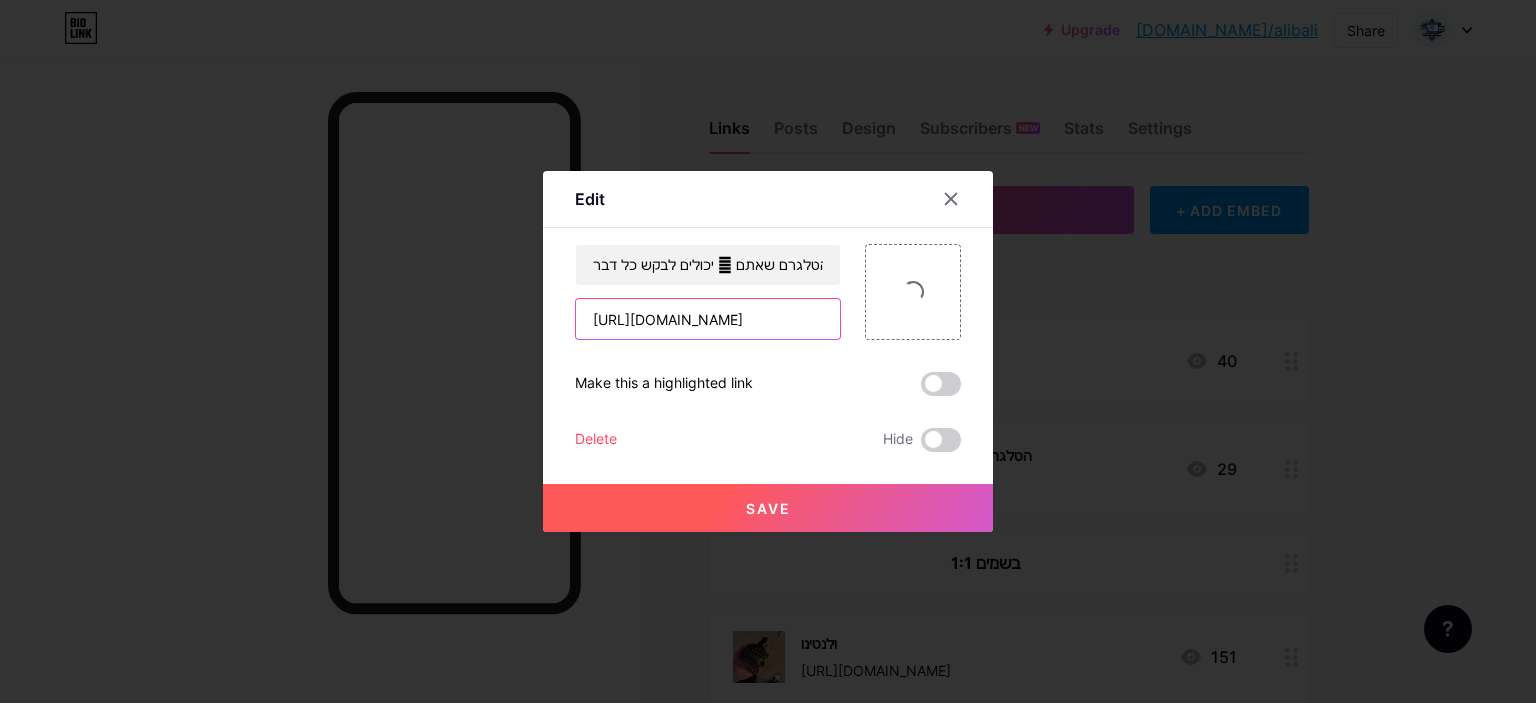 click on "https://t.me/BaliZol" at bounding box center [708, 319] 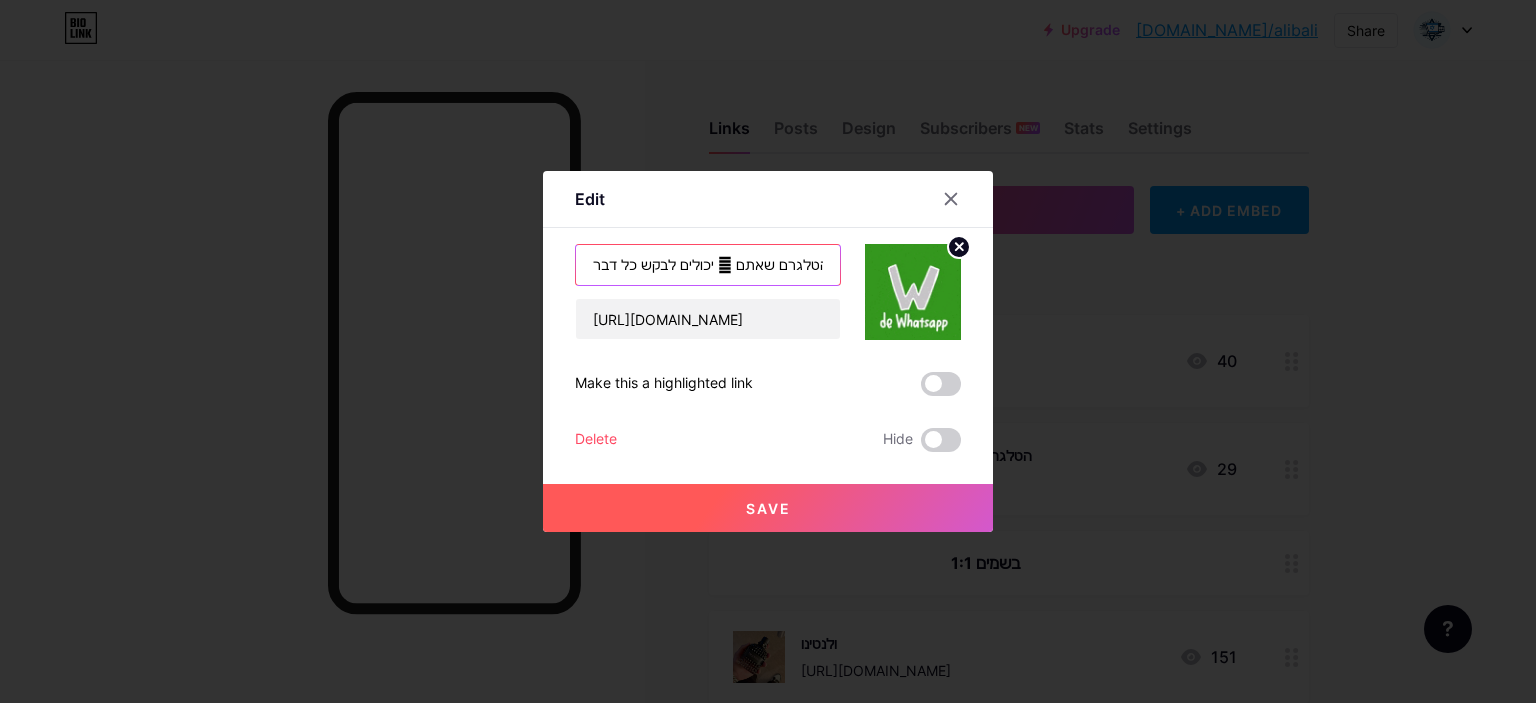 click on "הטלגרם שאתם 🫵 יכולים לבקש כל דבר" at bounding box center [708, 265] 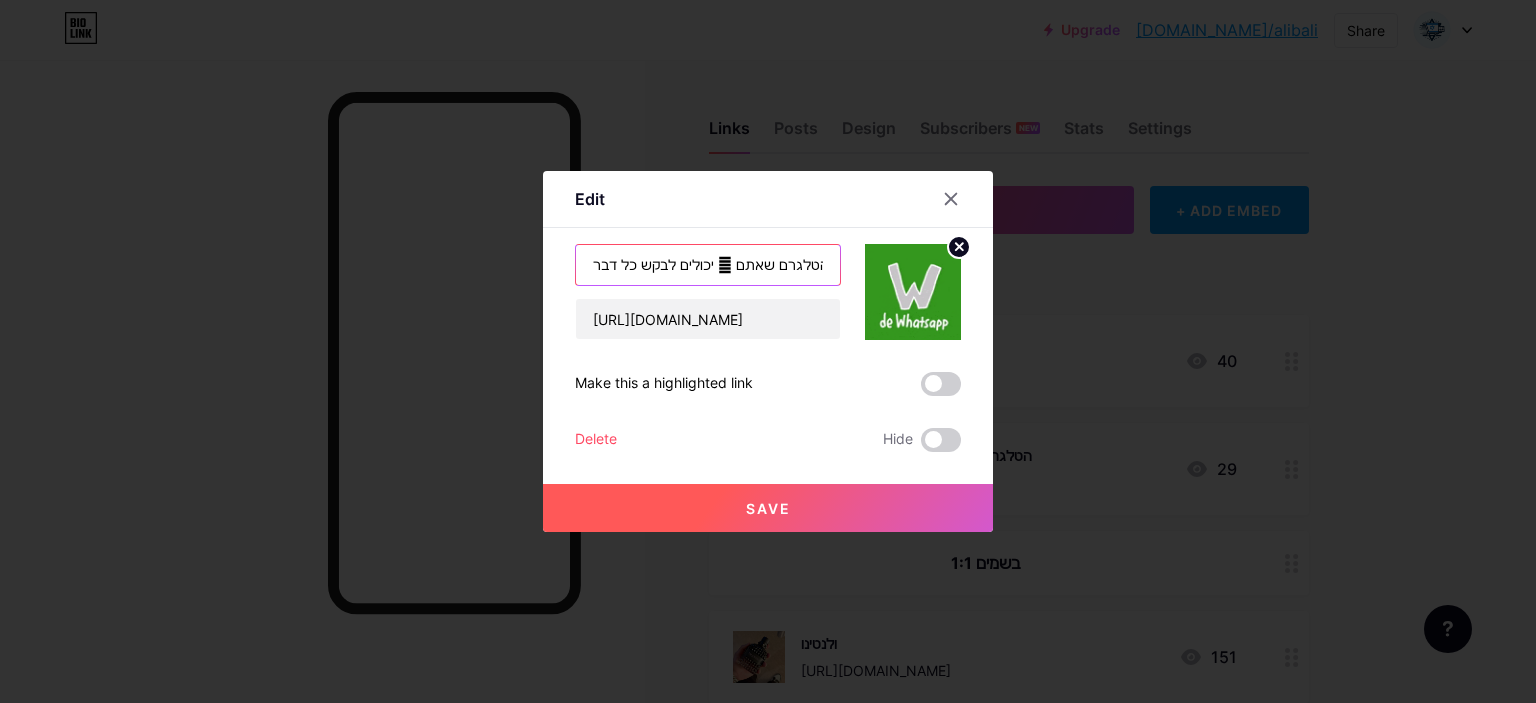 click on "הטלגרם שאתם 🫵 יכולים לבקש כל דבר" at bounding box center (708, 265) 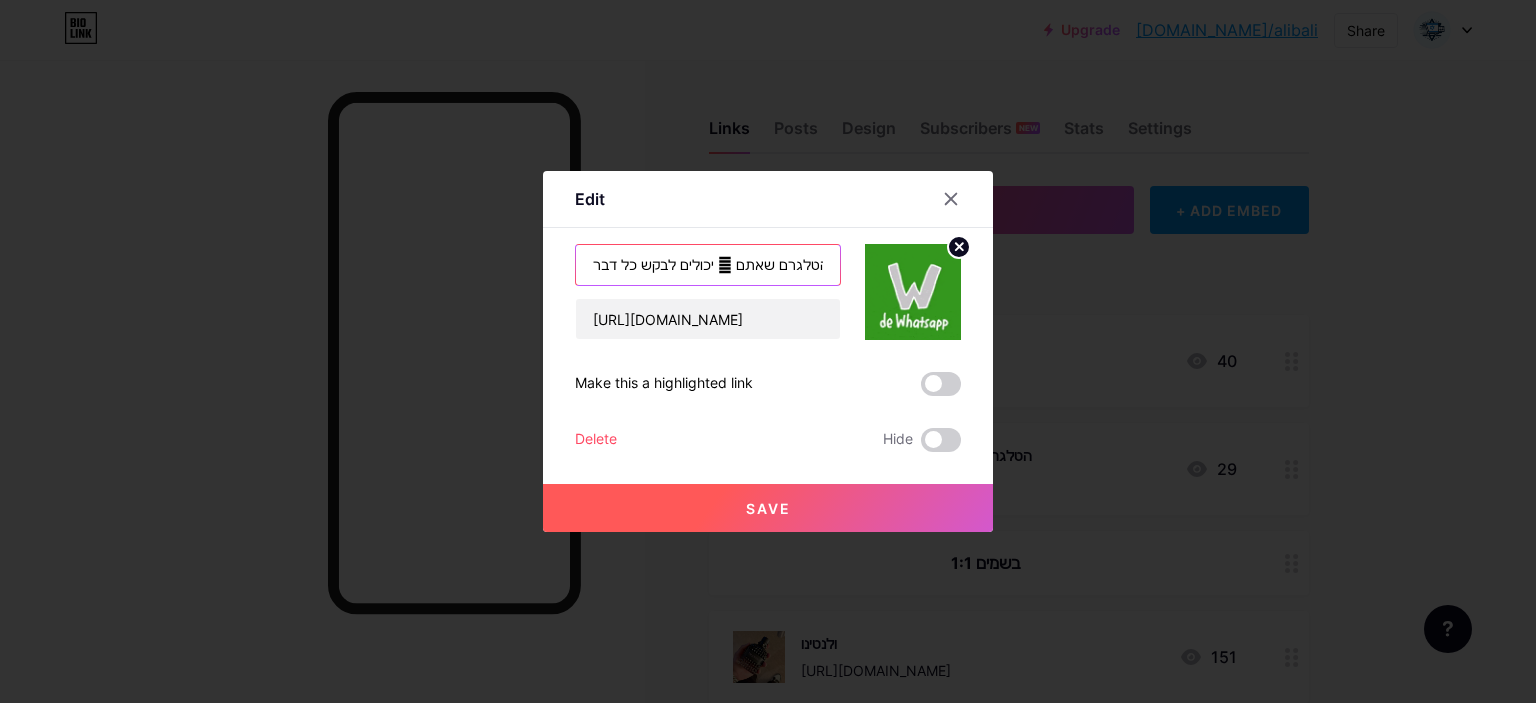 click on "הטלגרם שאתם 🫵 יכולים לבקש כל דבר" at bounding box center [708, 265] 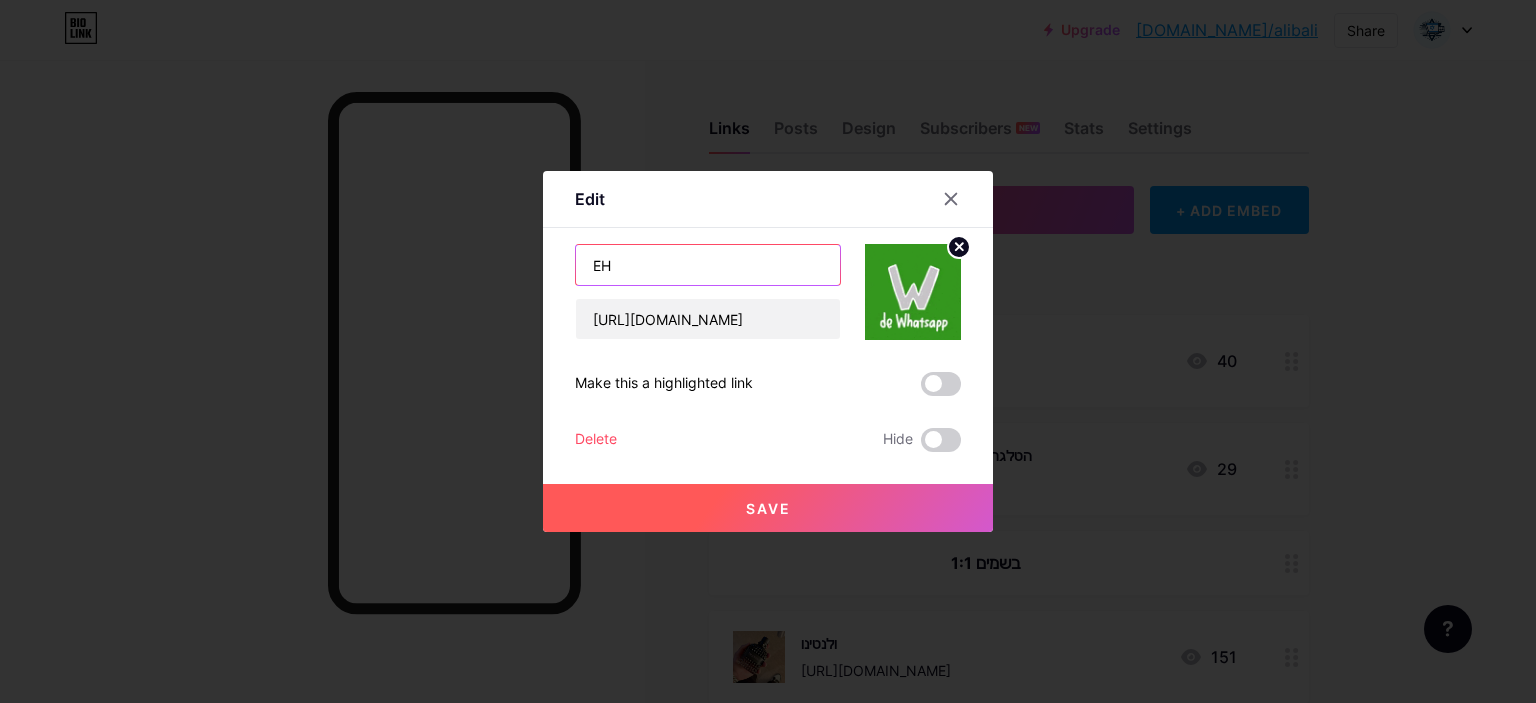 type on "E" 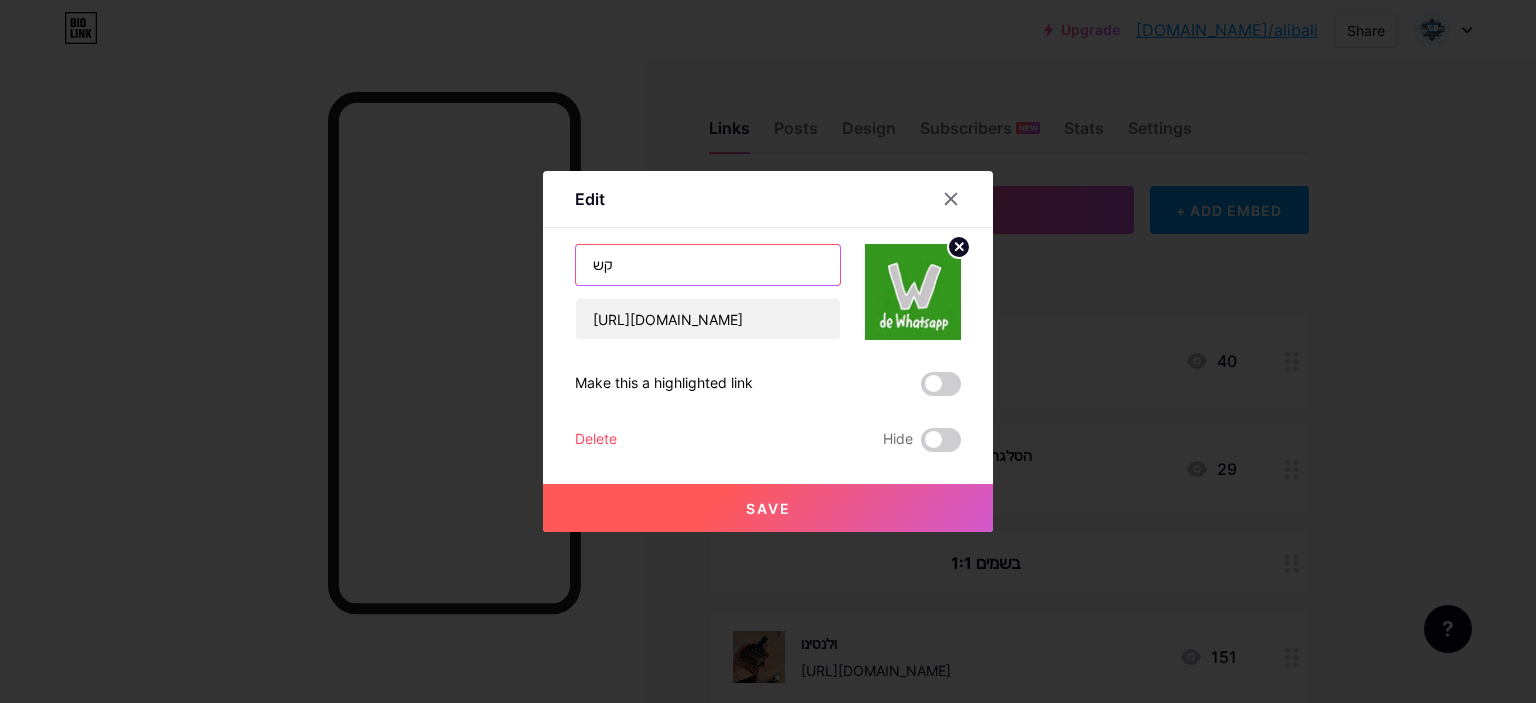 type on "ק" 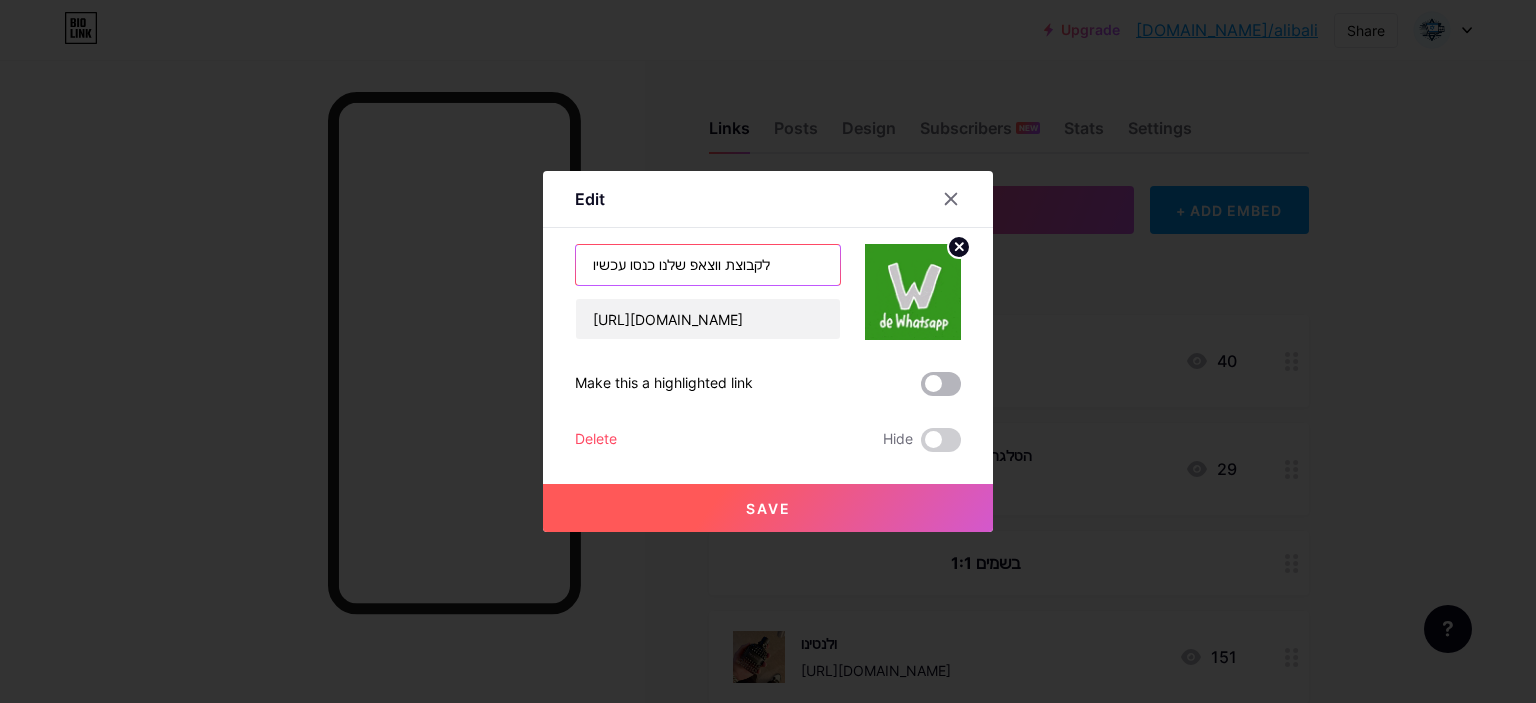 type on "לקבוצת ווצאפ שלנו כנסו עכשיו" 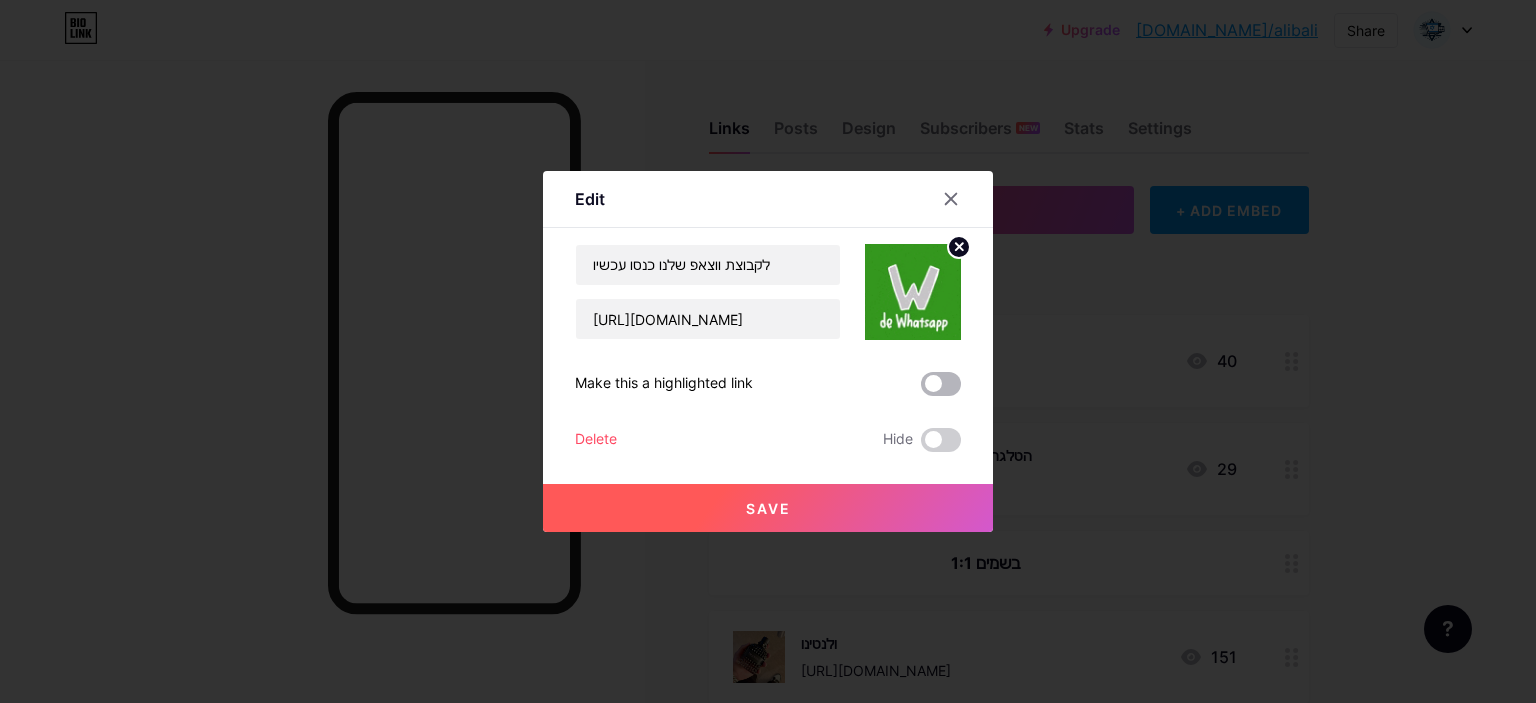 click at bounding box center [941, 384] 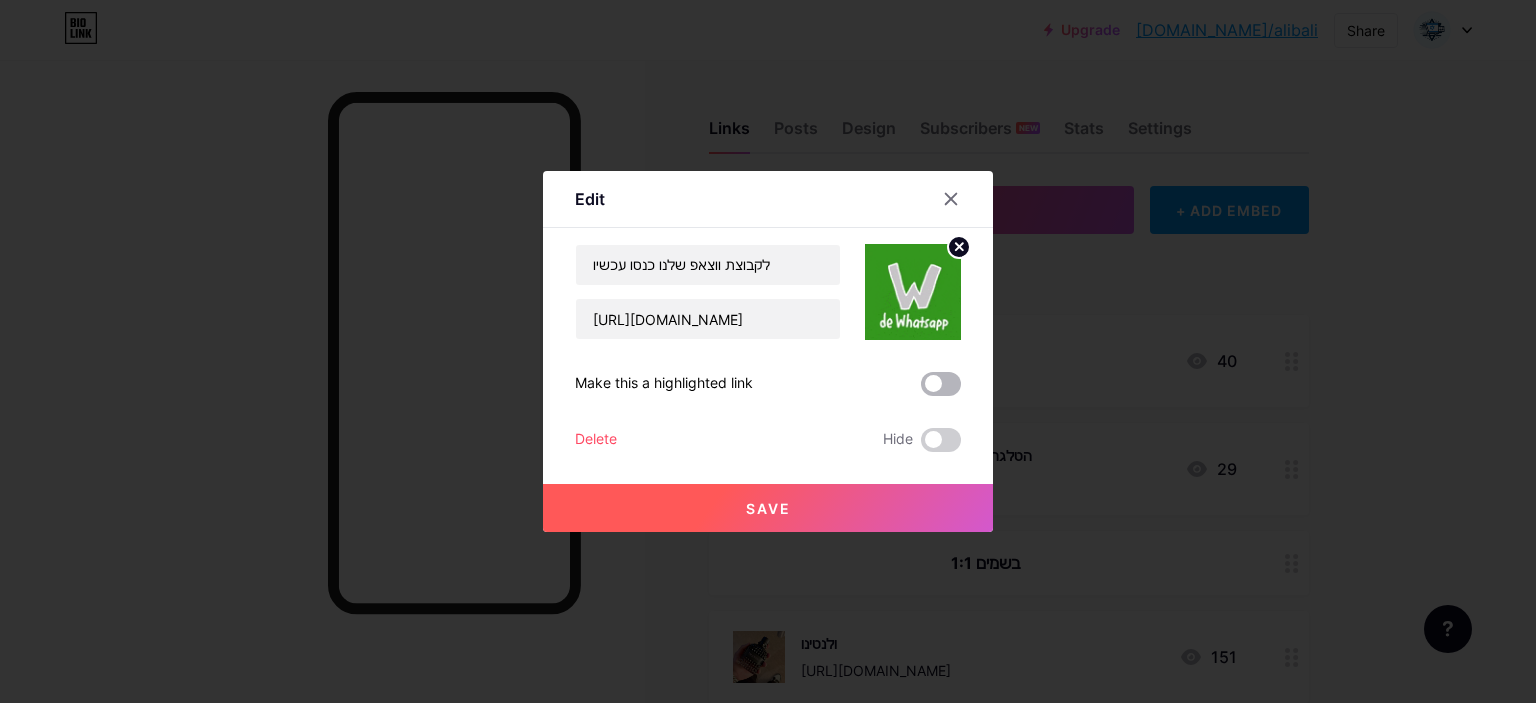 click at bounding box center (921, 389) 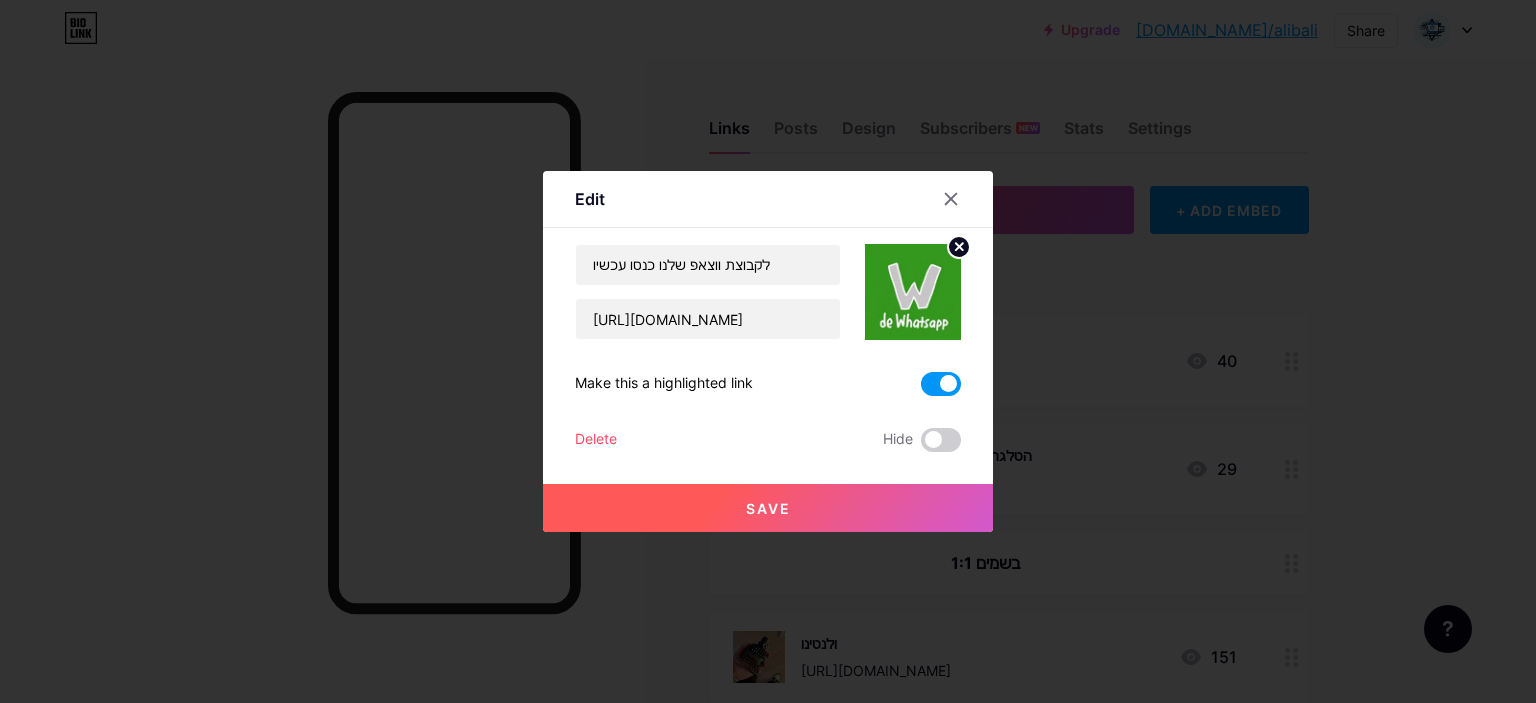 click on "Save" at bounding box center [768, 508] 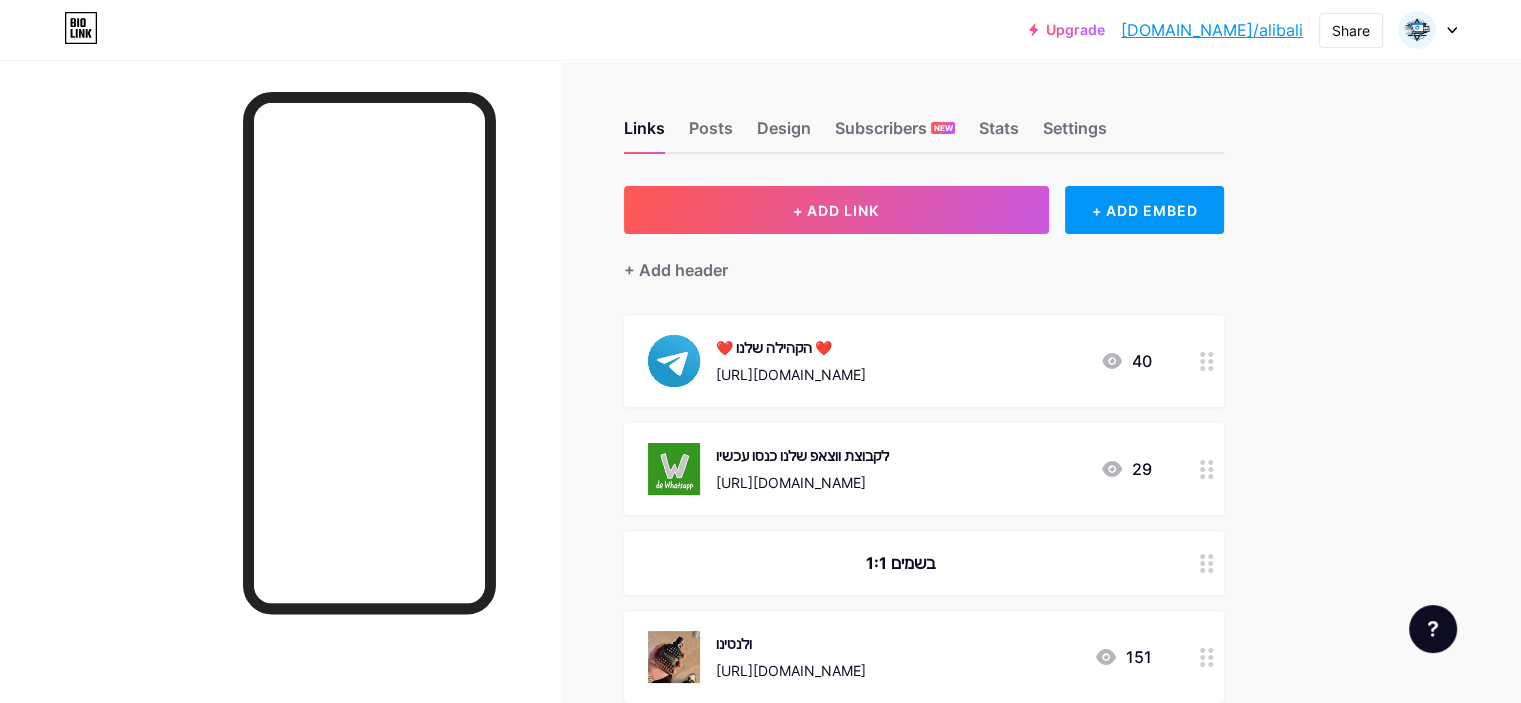 type 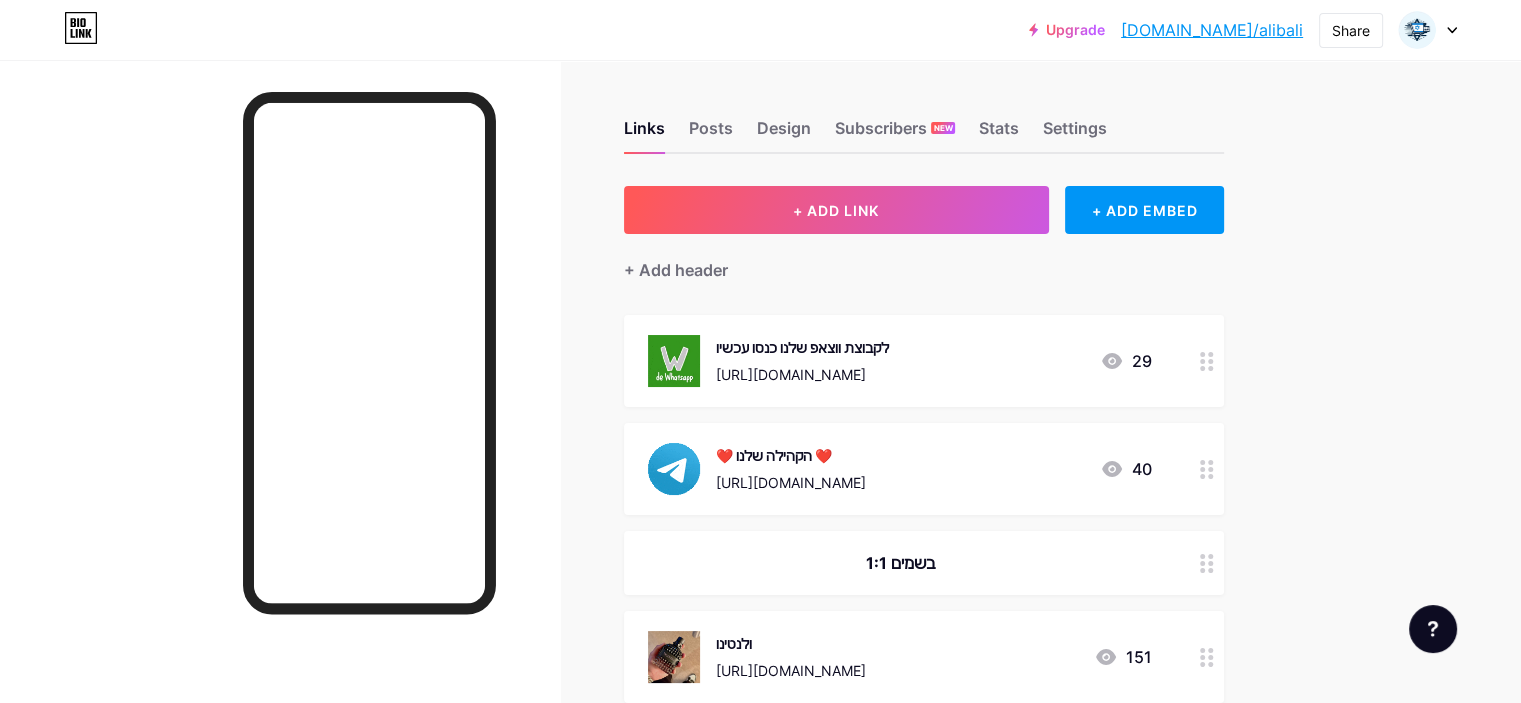 click on "לקבוצת ווצאפ שלנו כנסו עכשיו" at bounding box center [802, 347] 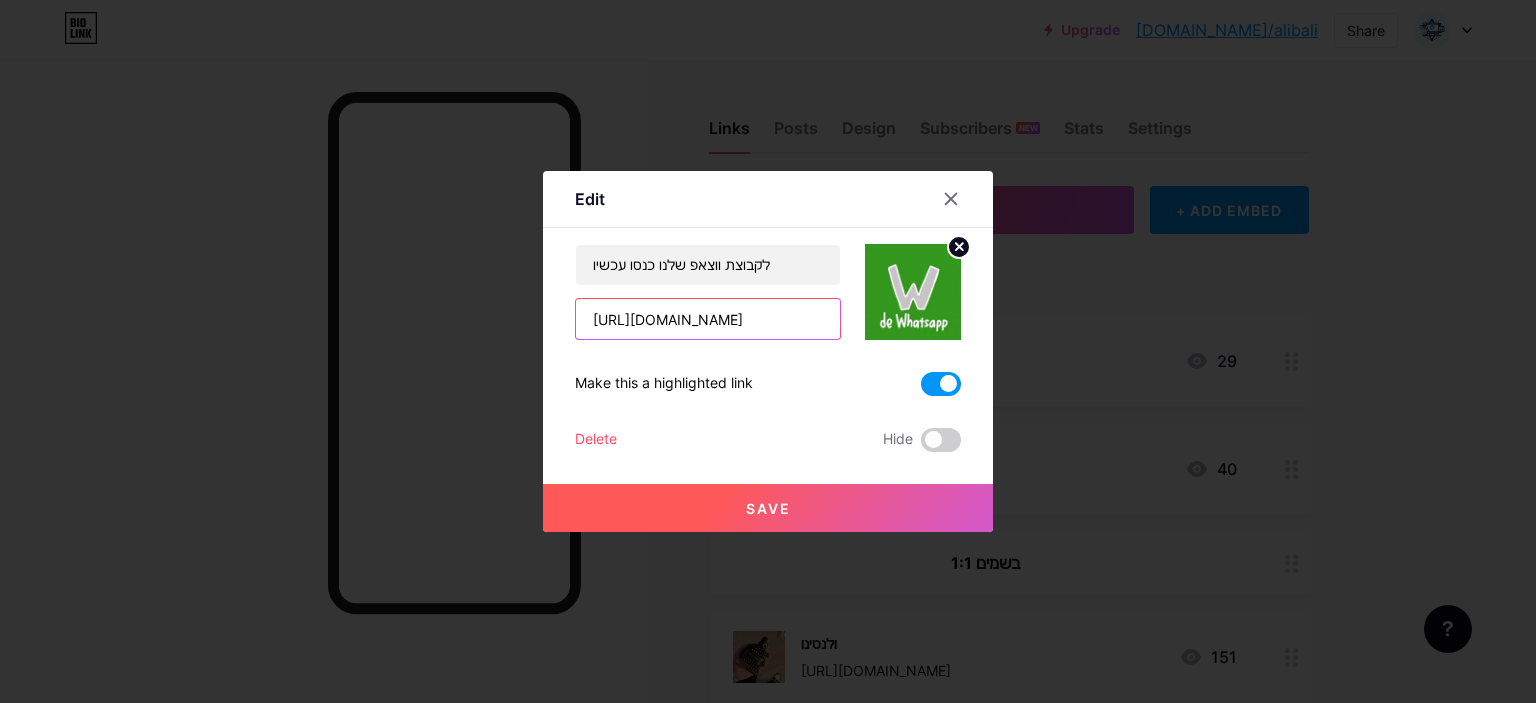 click on "https://t.me/BaliZol" at bounding box center (708, 319) 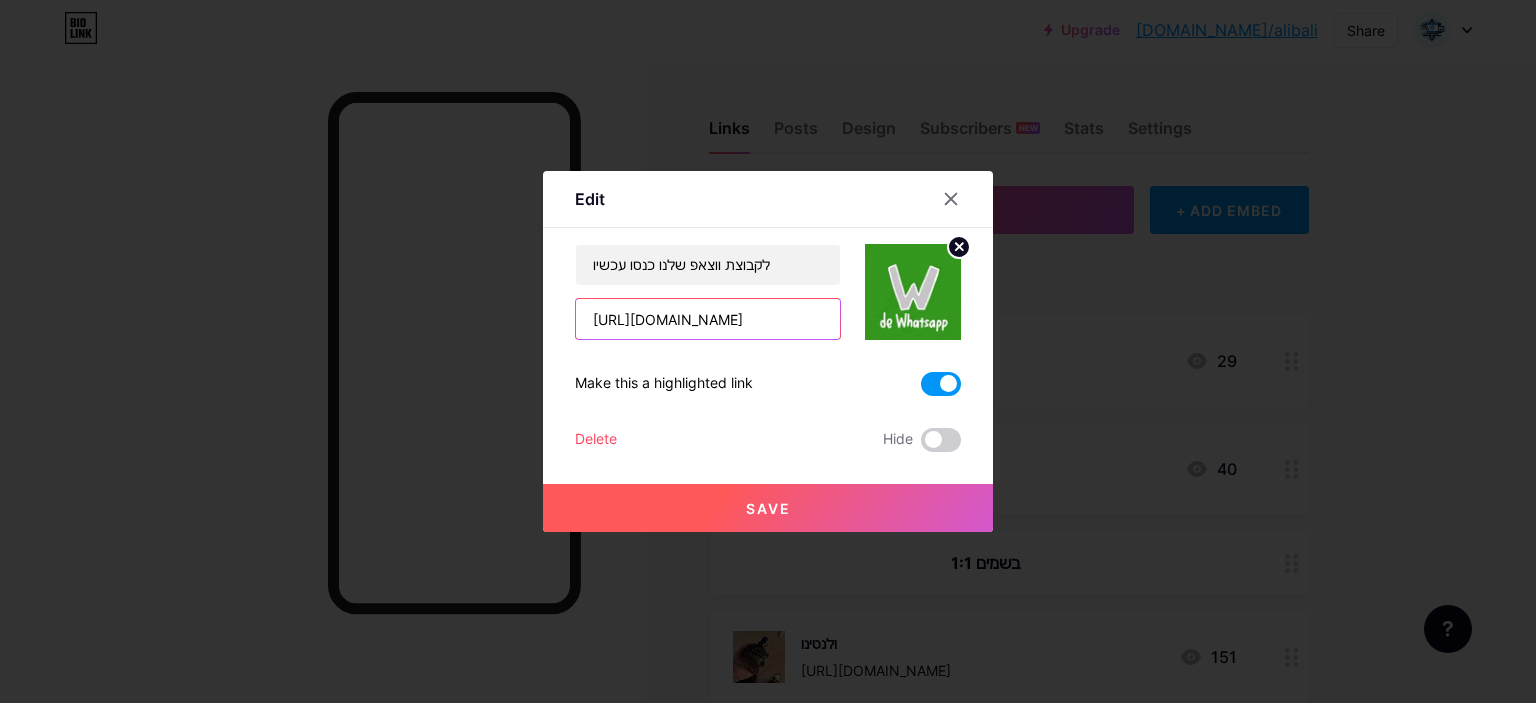 click on "https://t.me/BaliZol" at bounding box center (708, 319) 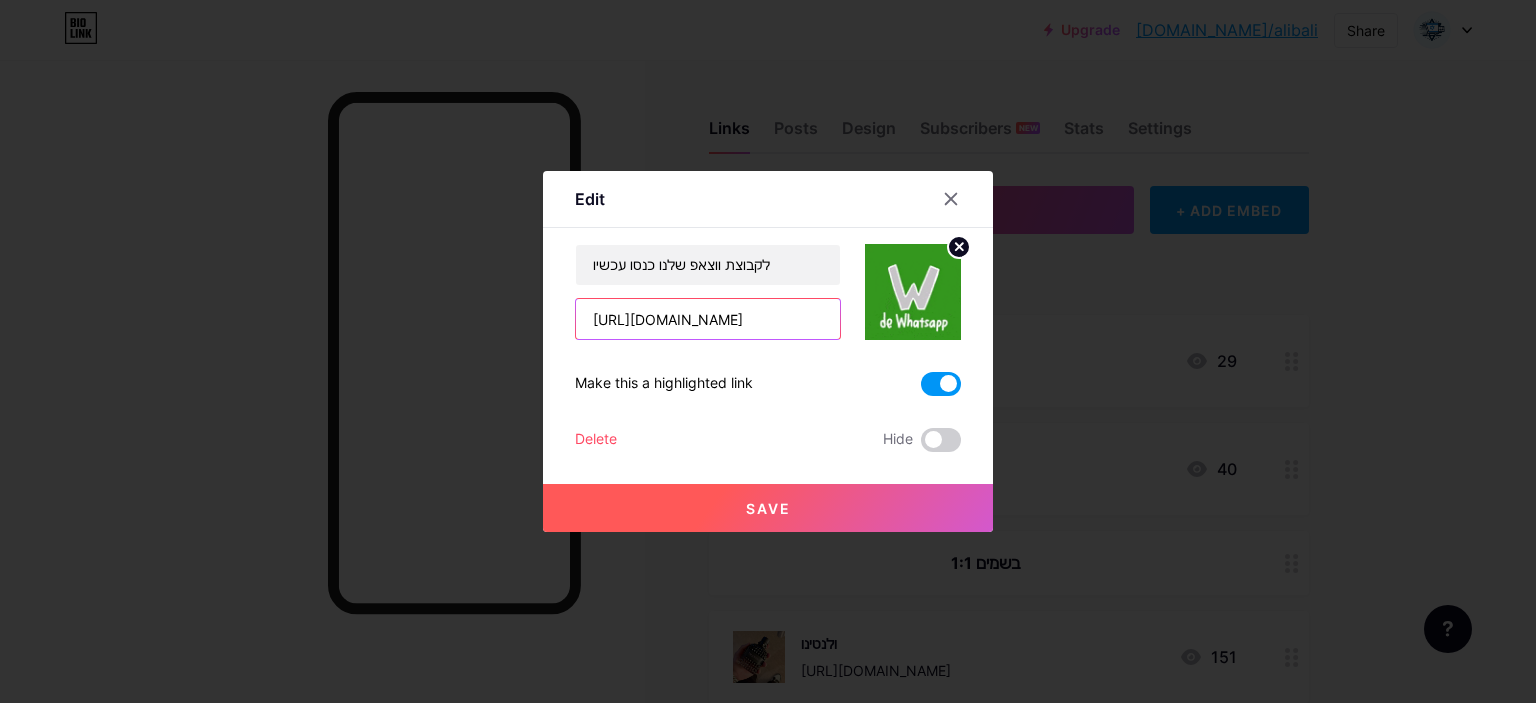click on "https://t.me/BaliZol" at bounding box center [708, 319] 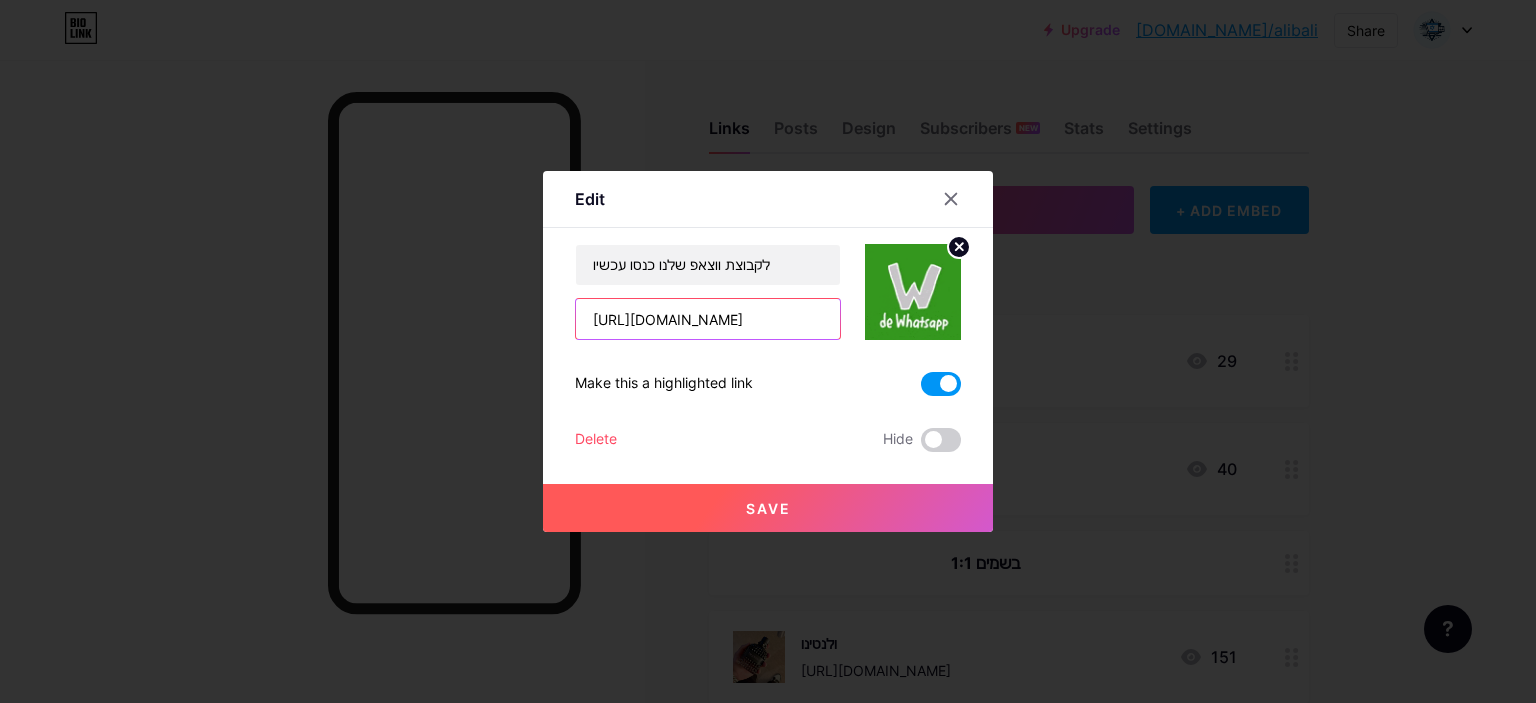 paste on "chat.whatsapp.com/EtJI6Nh8AoaH7rtDhOeBKk" 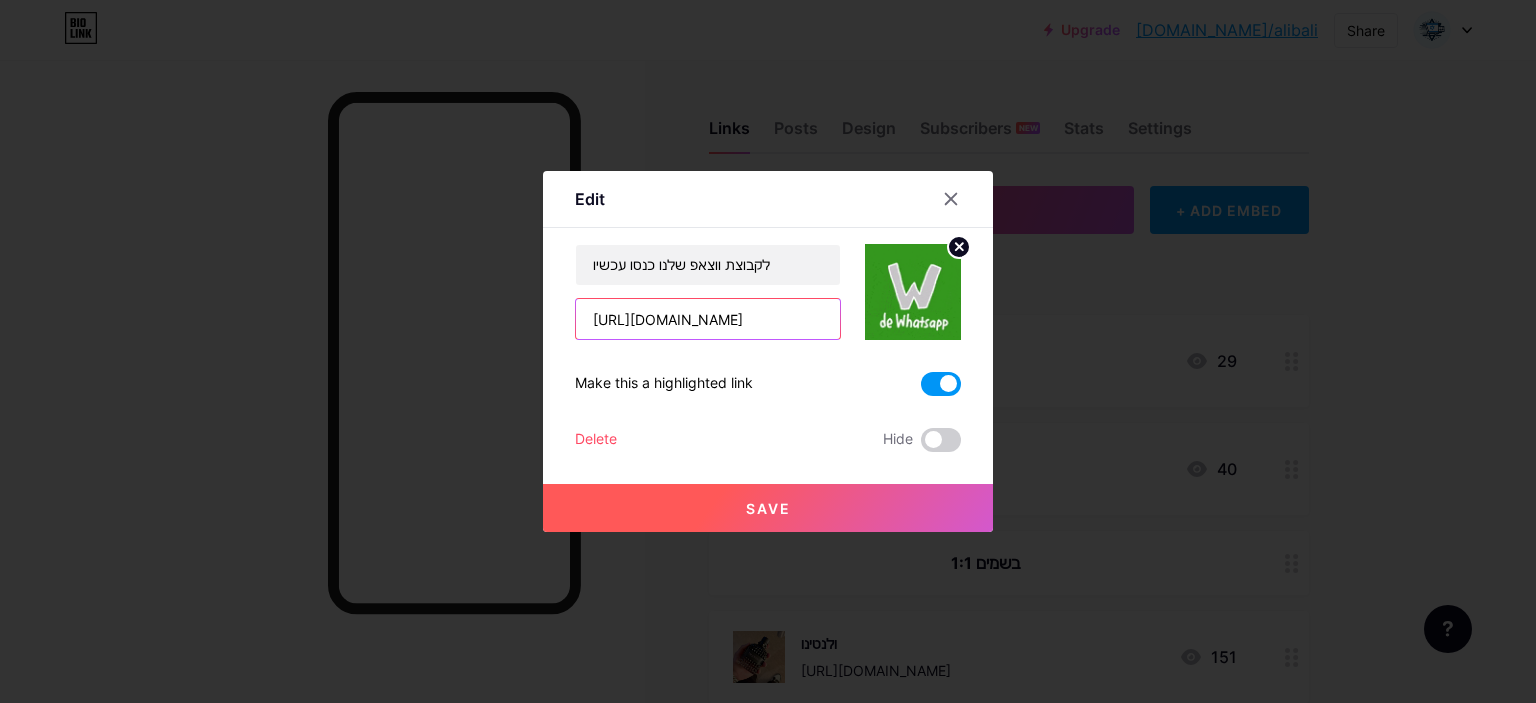 scroll, scrollTop: 0, scrollLeft: 130, axis: horizontal 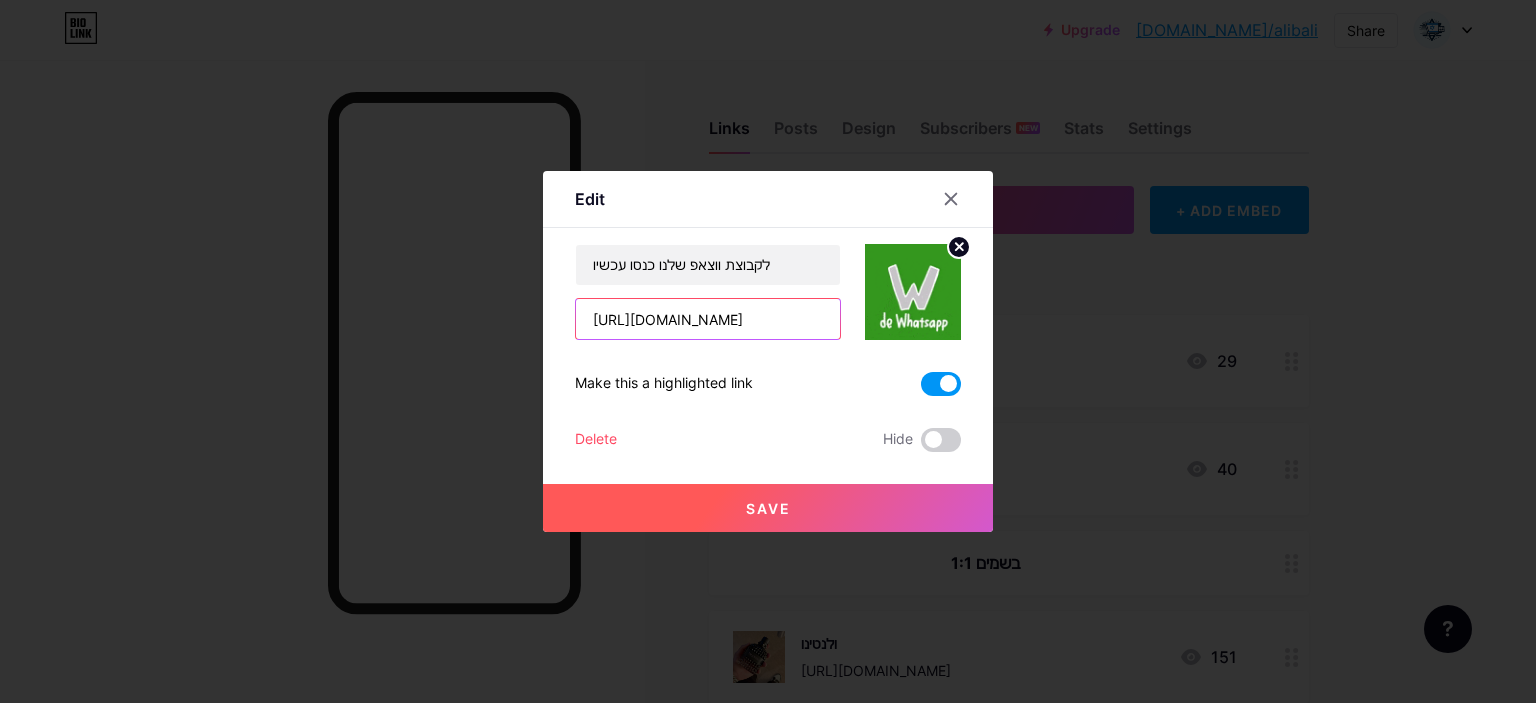 type on "https://chat.whatsapp.com/EtJI6Nh8AoaH7rtDhOeBKk" 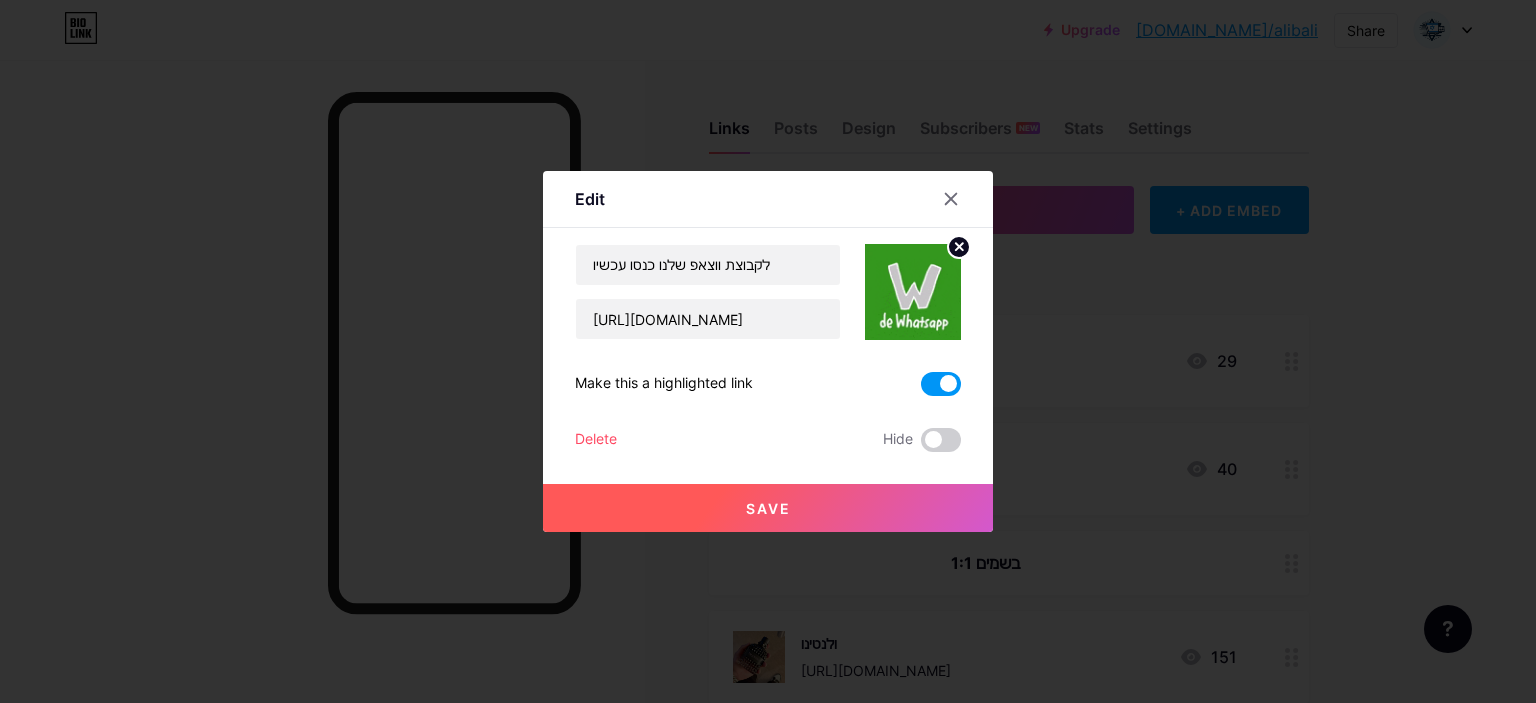 click on "Make this a highlighted link" at bounding box center [768, 384] 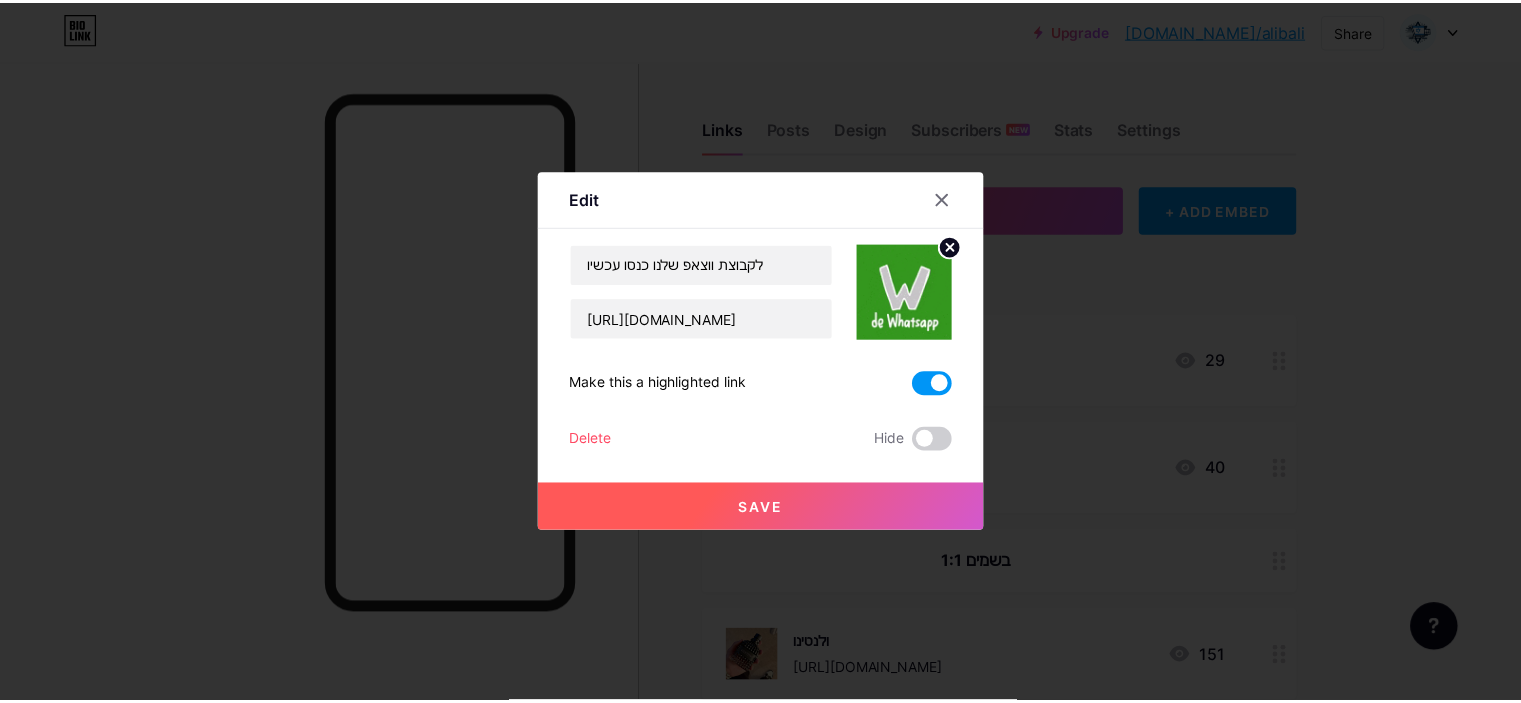 scroll, scrollTop: 0, scrollLeft: 0, axis: both 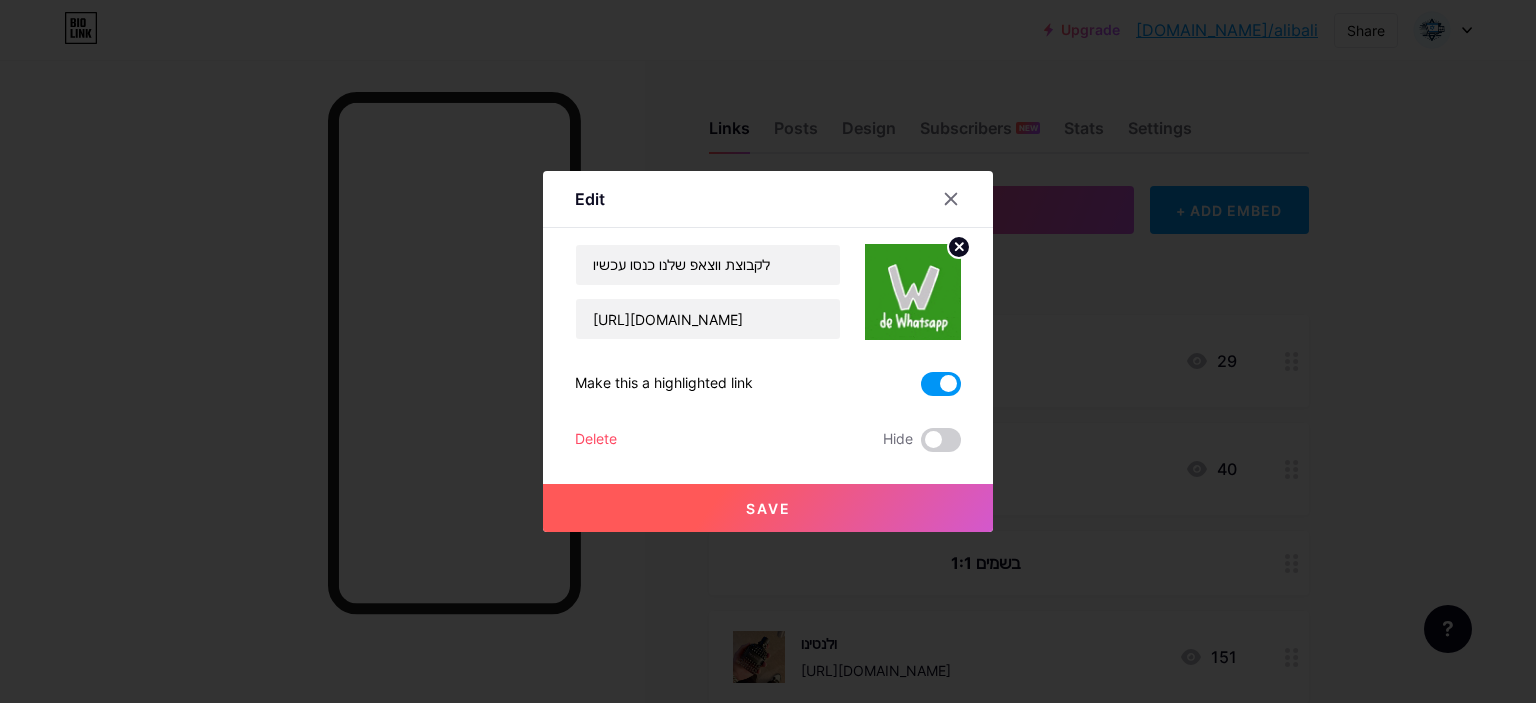 click on "Save" at bounding box center [768, 508] 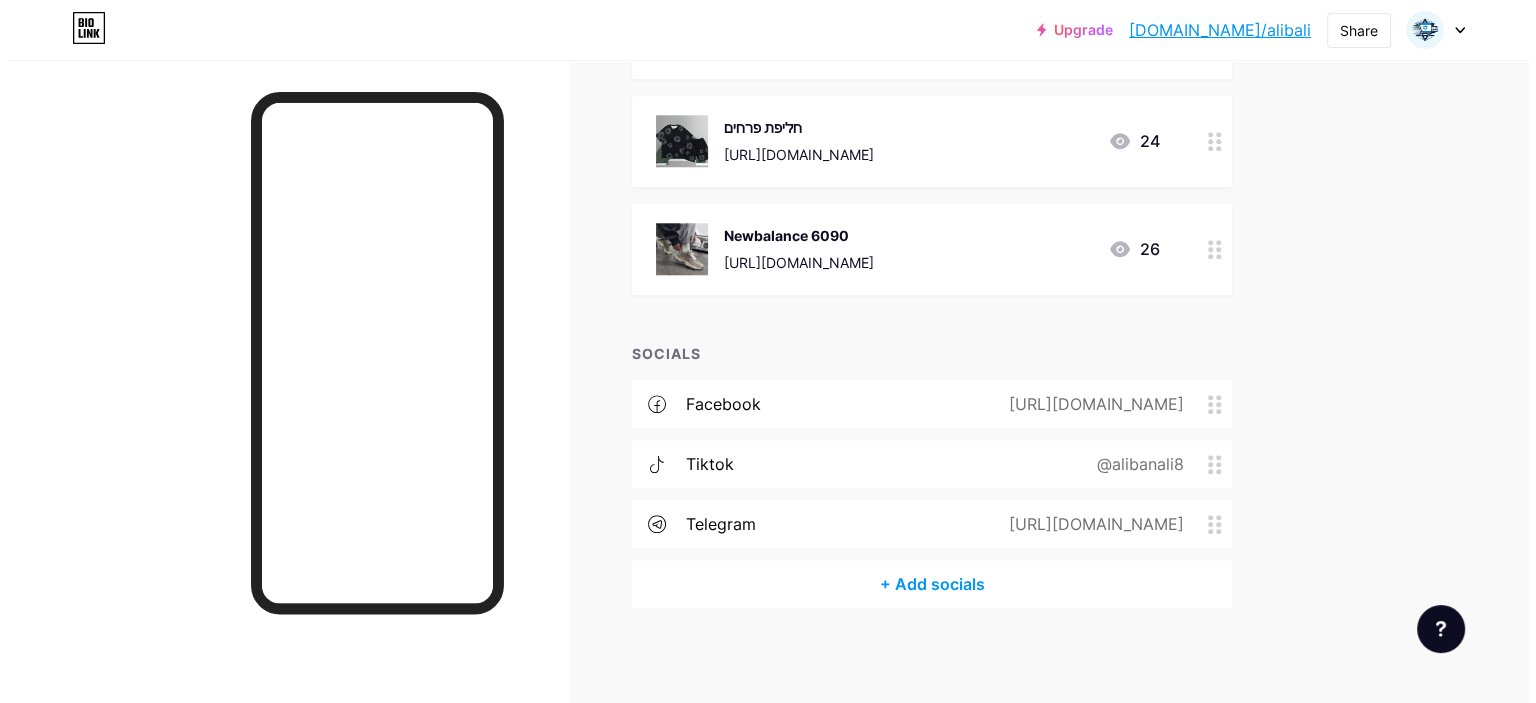 scroll, scrollTop: 1895, scrollLeft: 0, axis: vertical 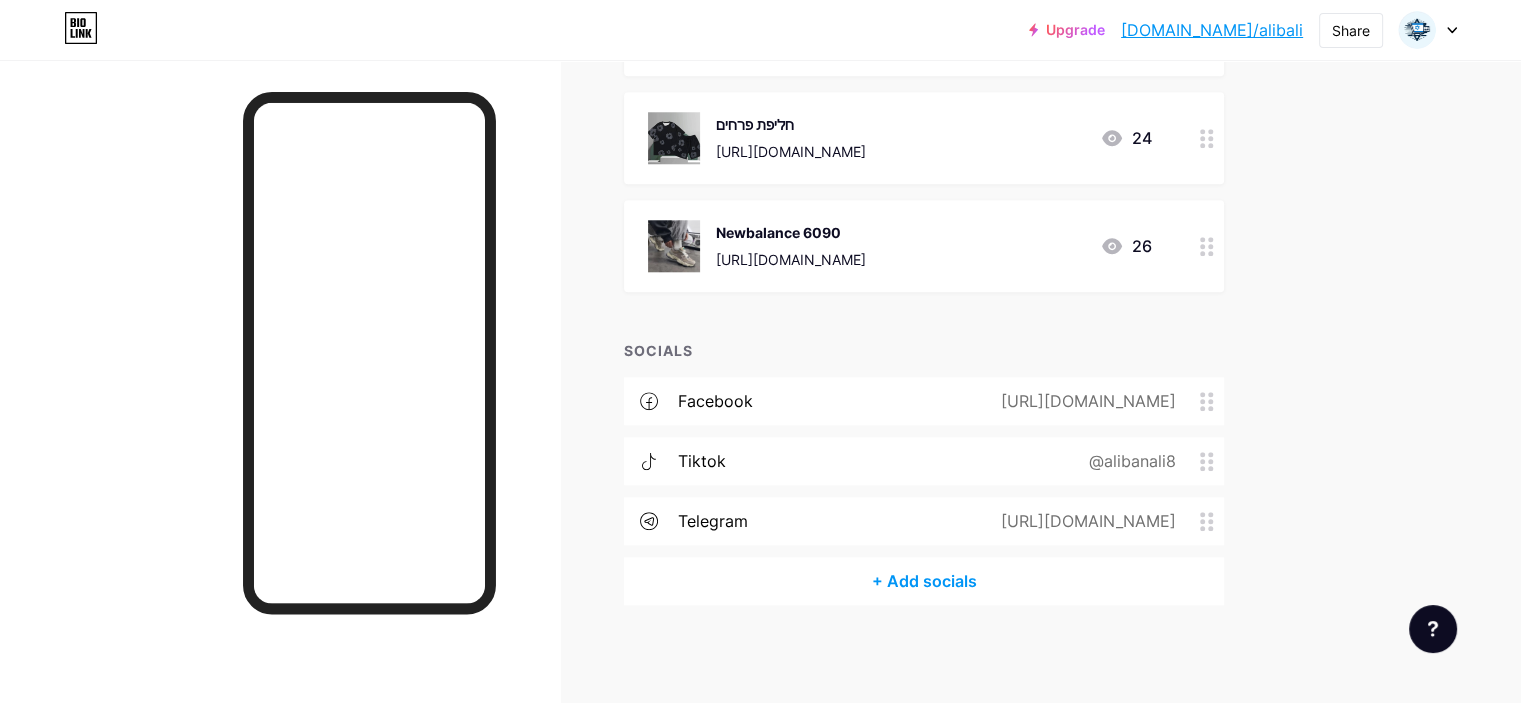 click on "+ Add socials" at bounding box center (924, 581) 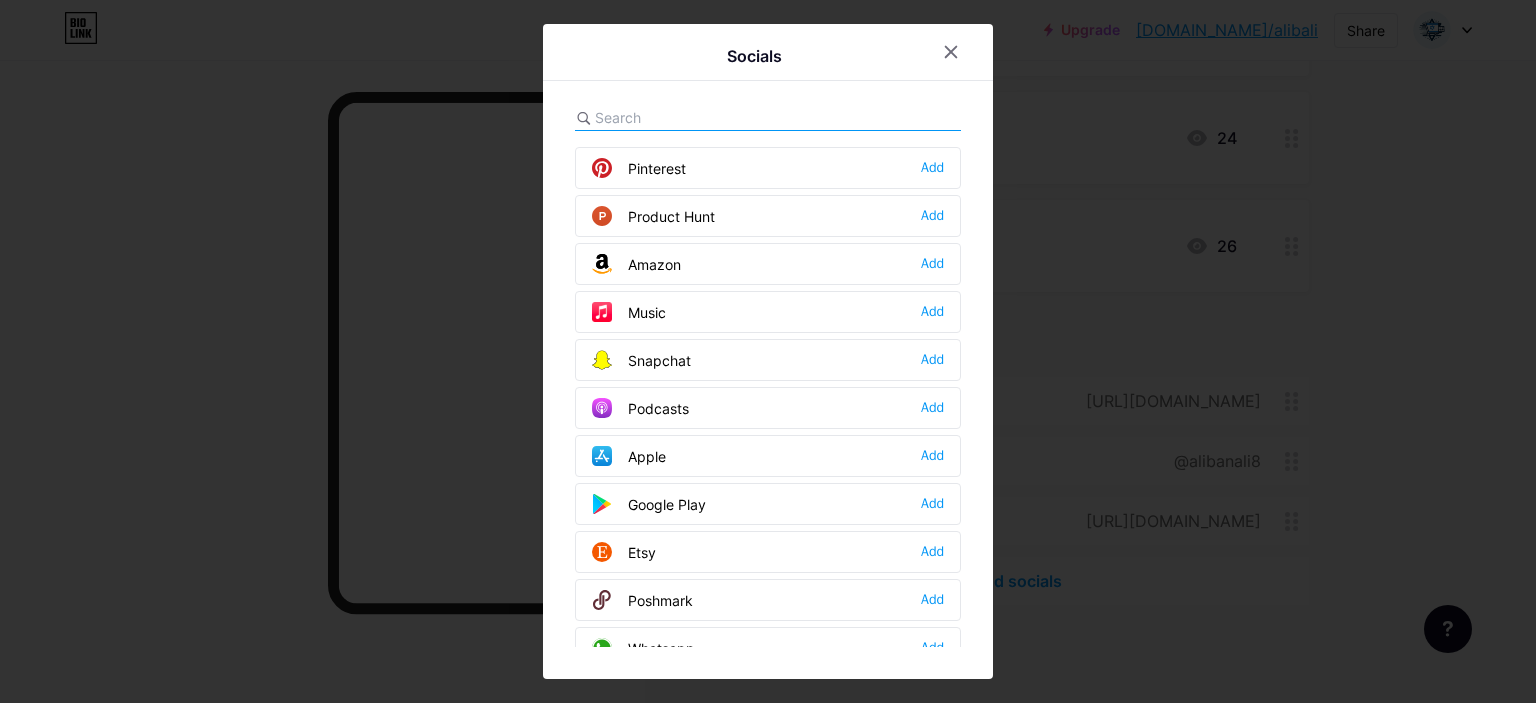scroll, scrollTop: 1300, scrollLeft: 0, axis: vertical 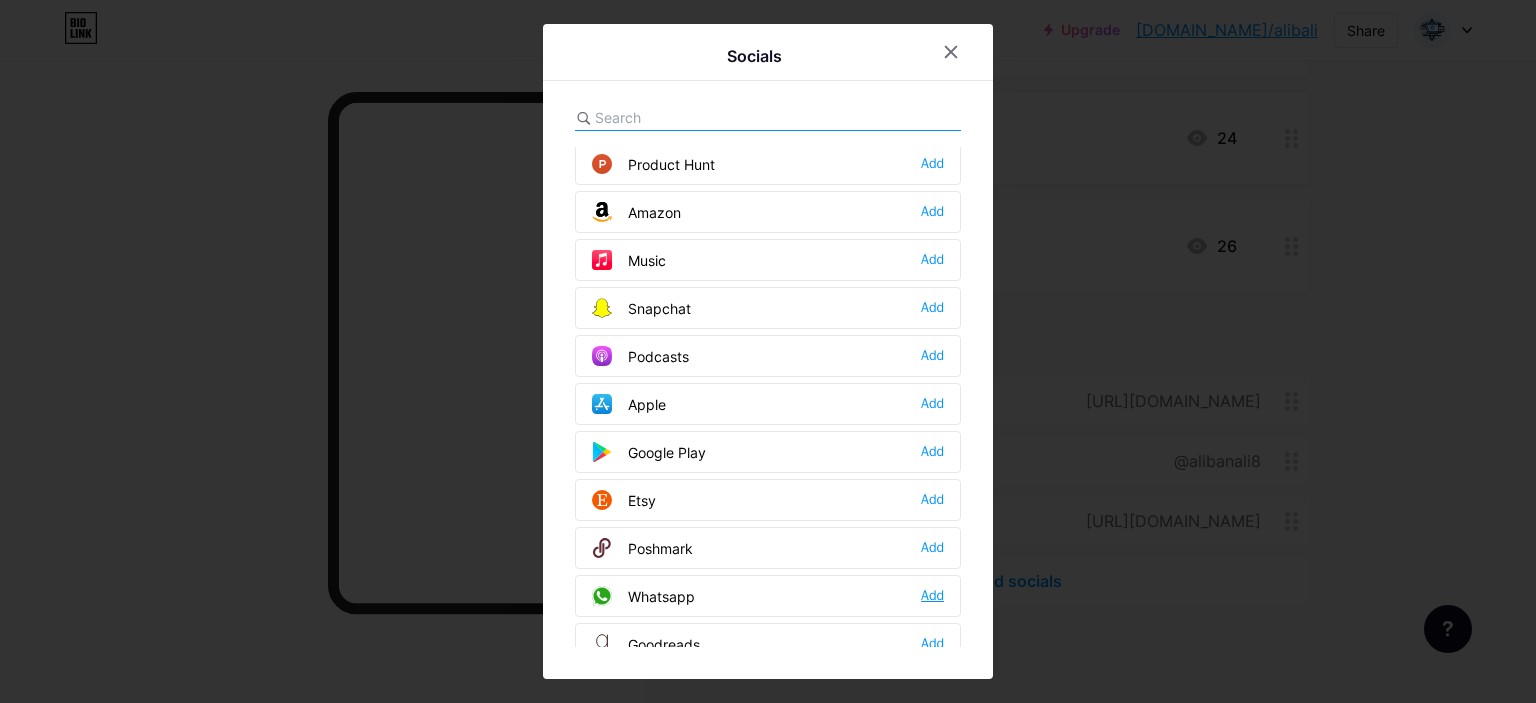 click on "Add" at bounding box center [932, 596] 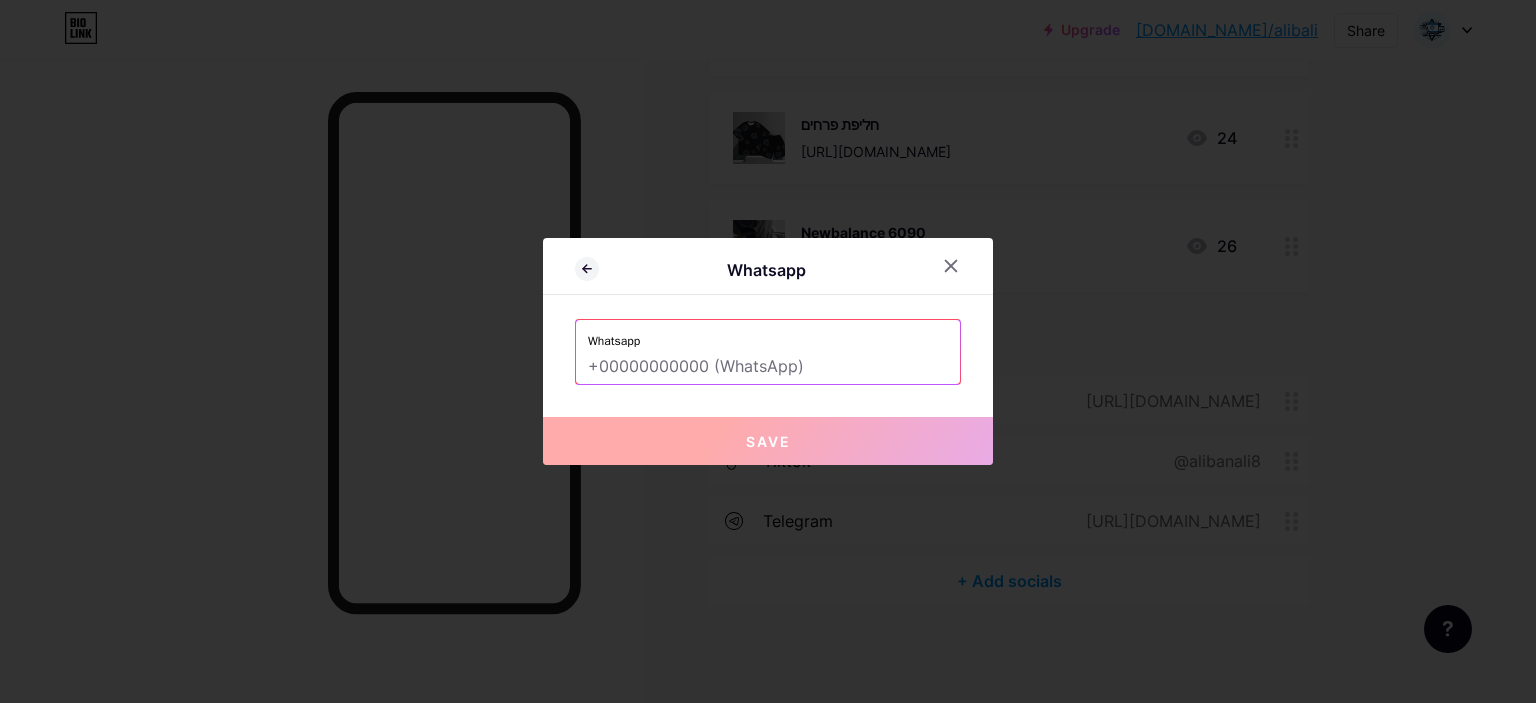 click at bounding box center [768, 367] 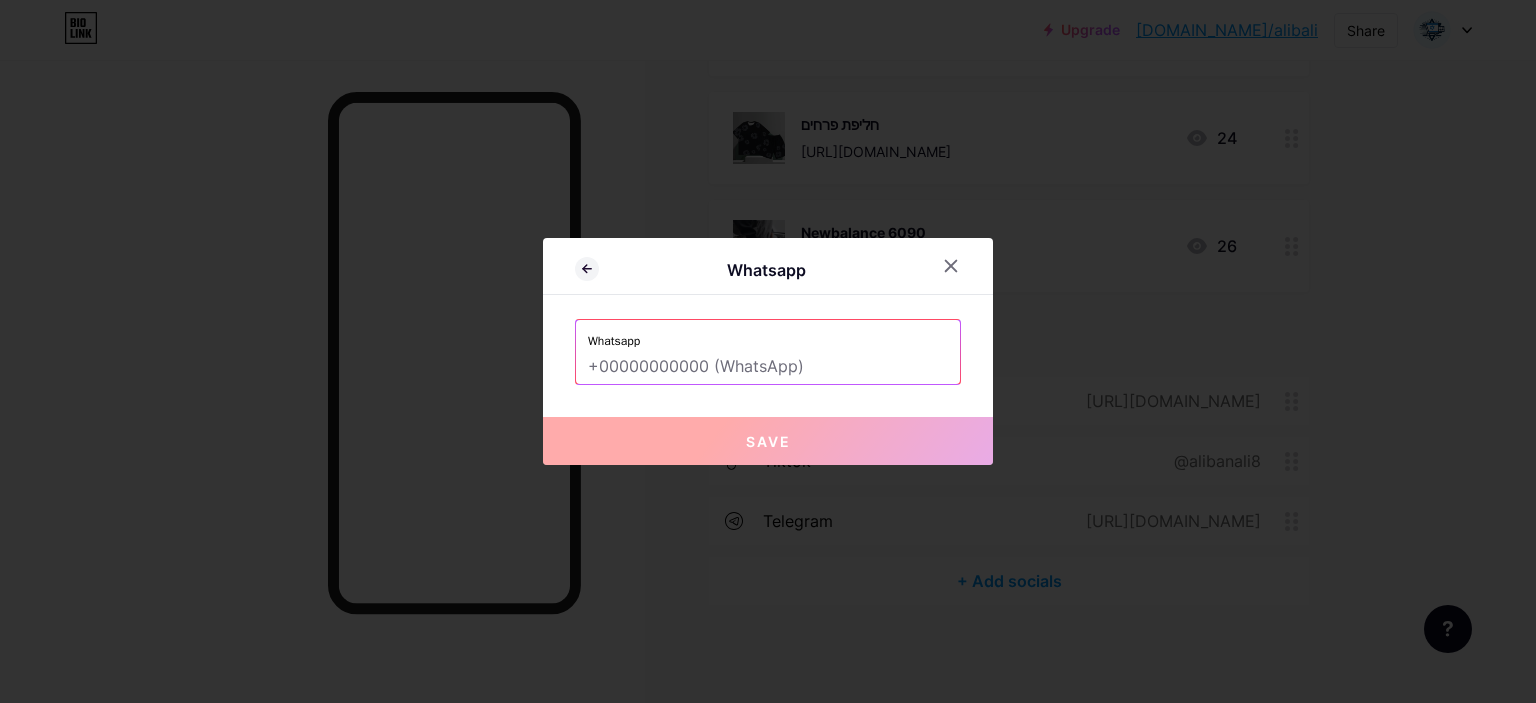 type on "0" 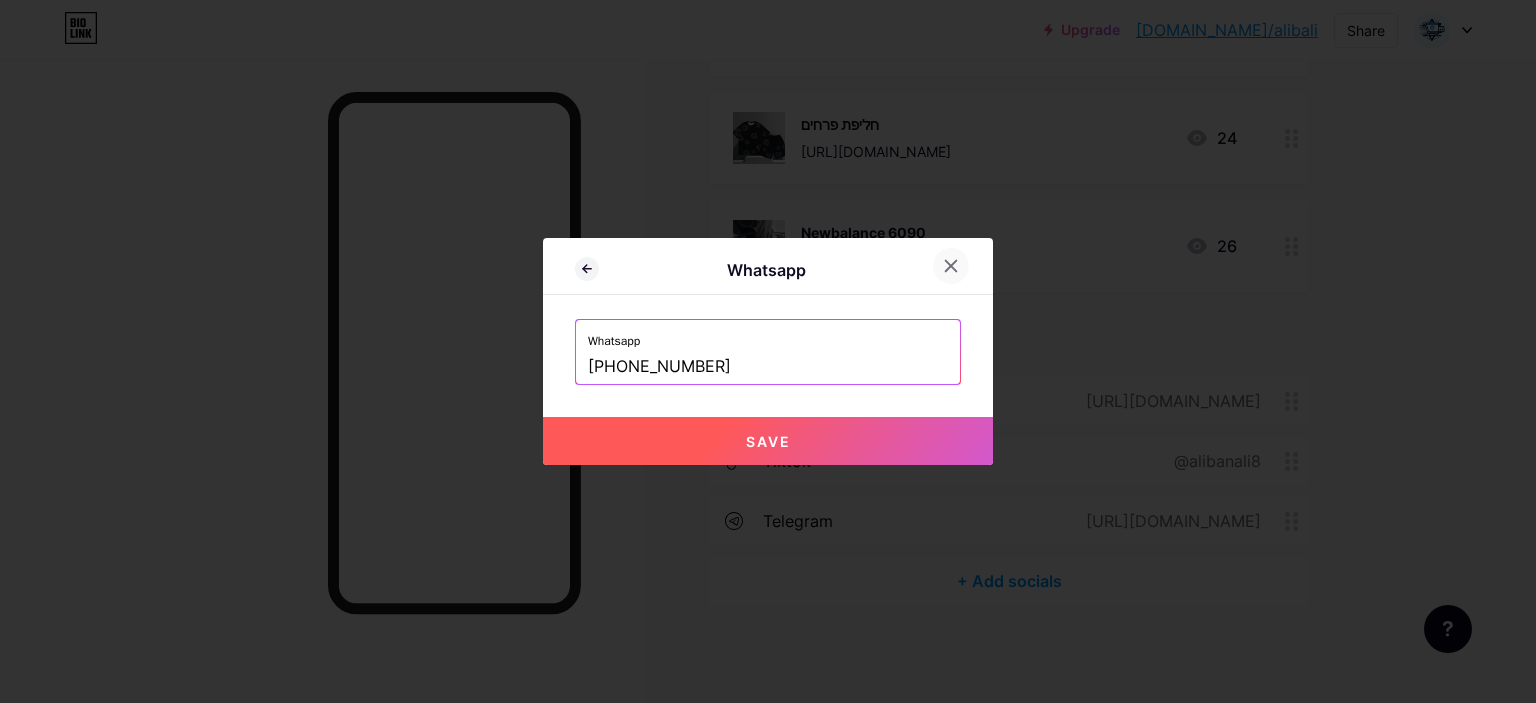 type on "+9720559763202" 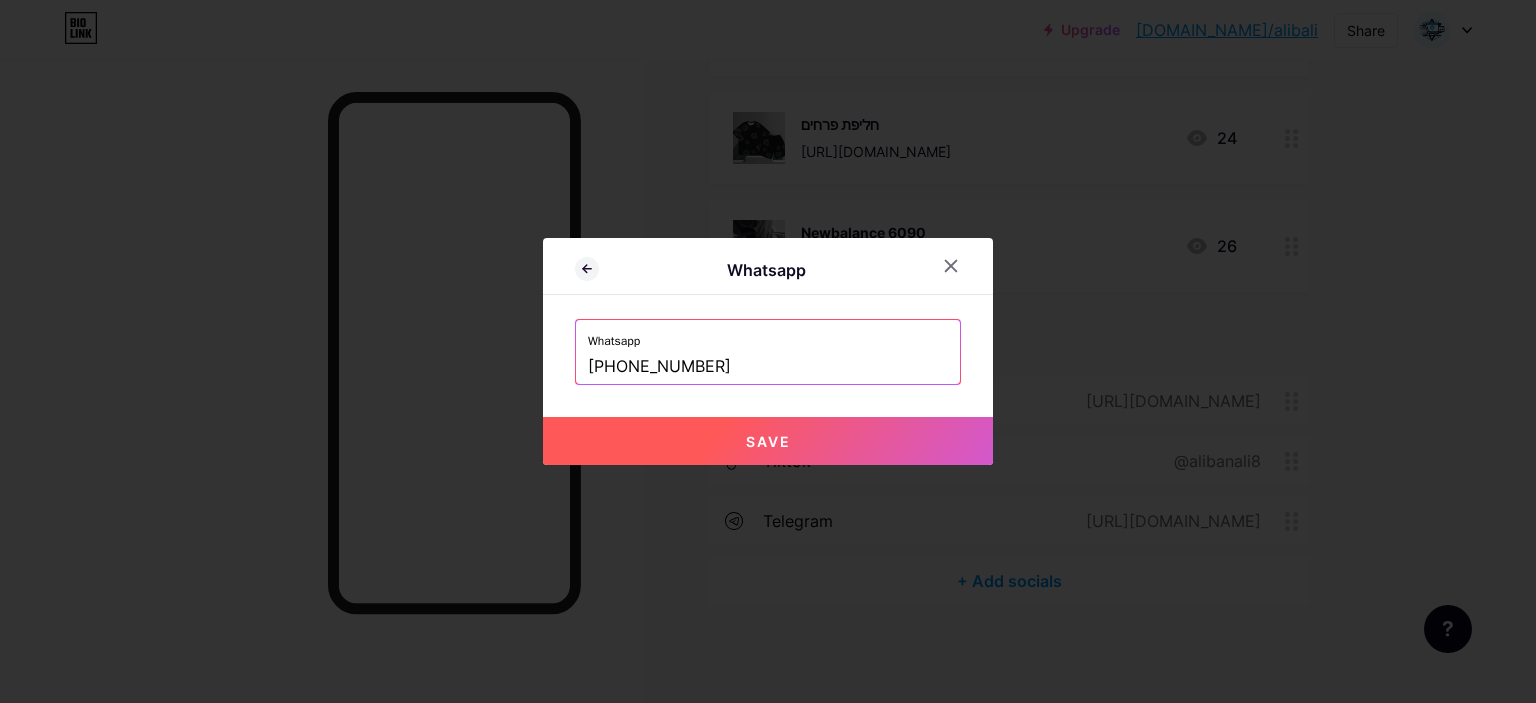 click at bounding box center (951, 266) 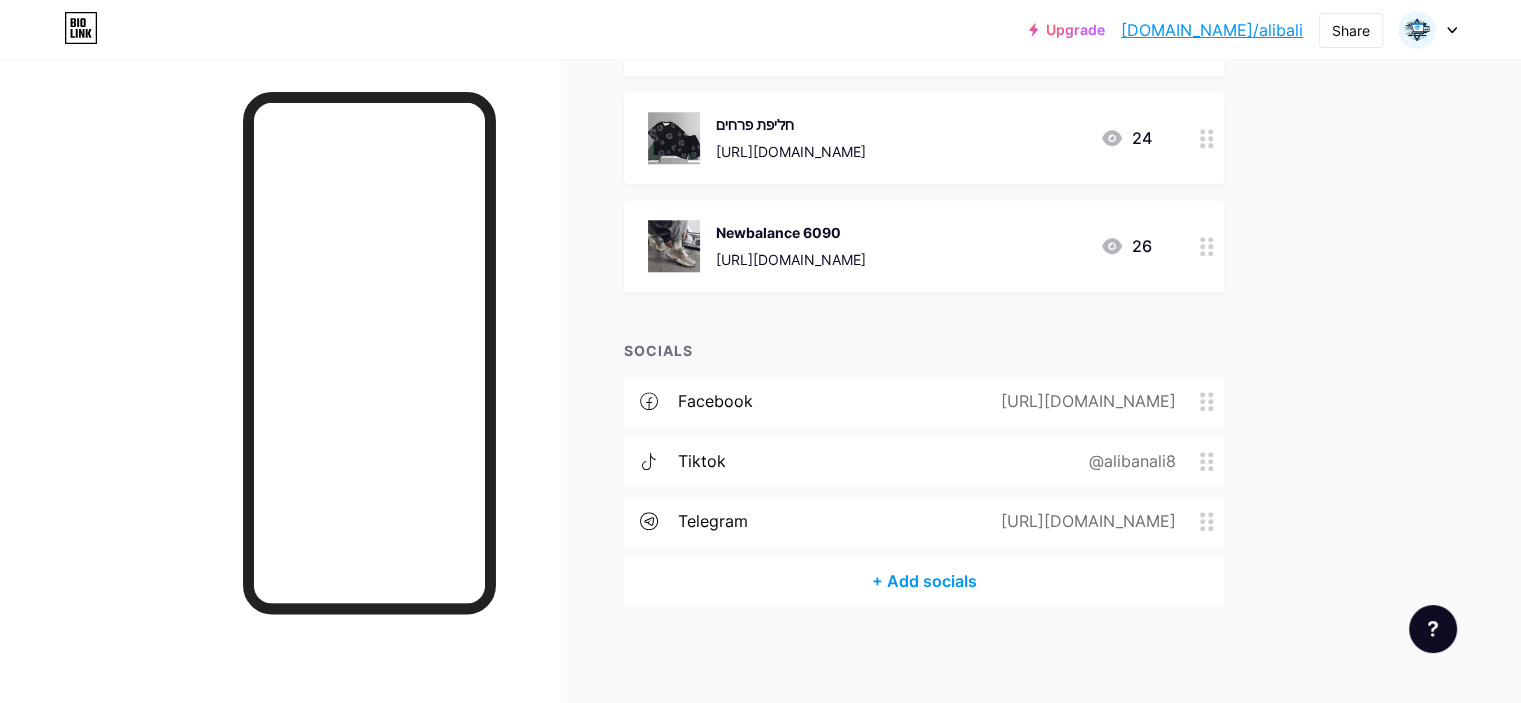 click on "+ Add socials" at bounding box center [924, 581] 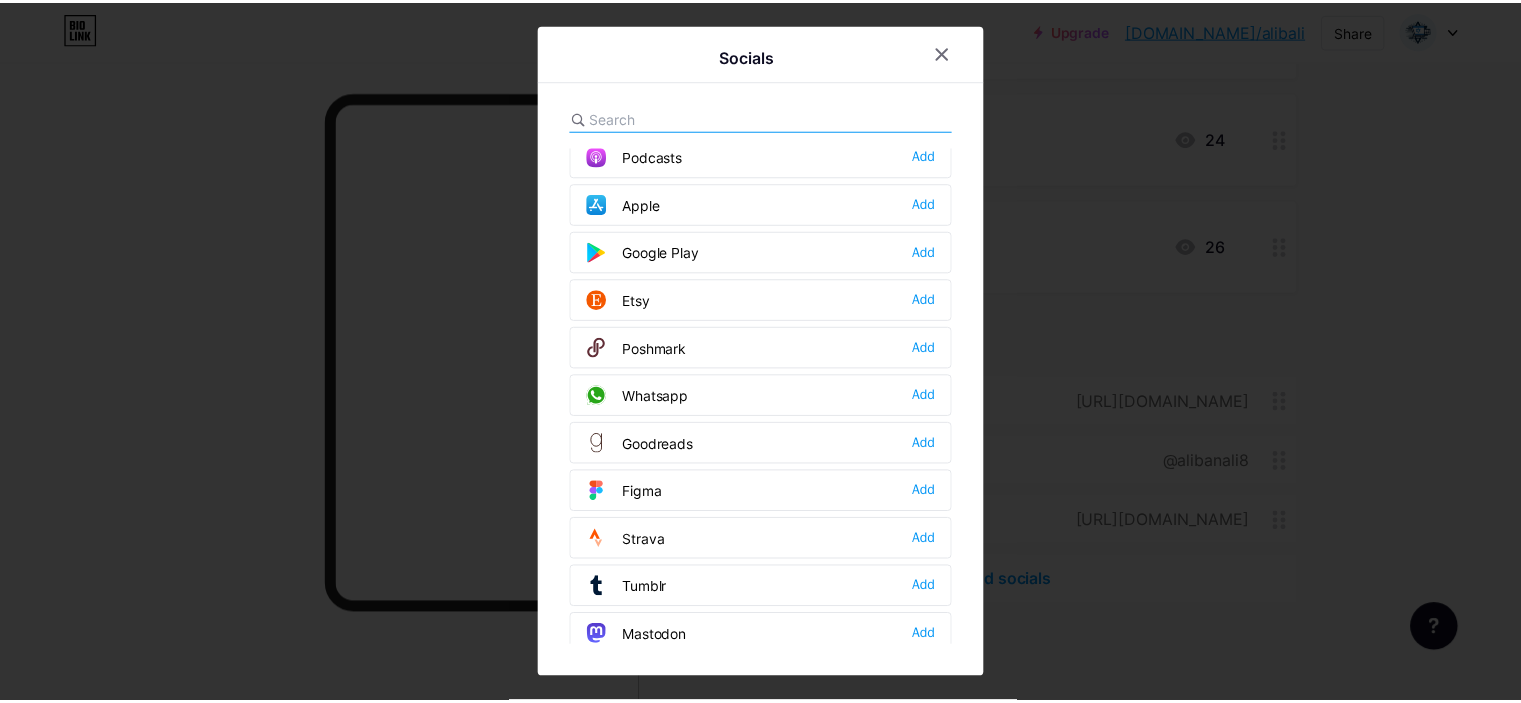 scroll, scrollTop: 1784, scrollLeft: 0, axis: vertical 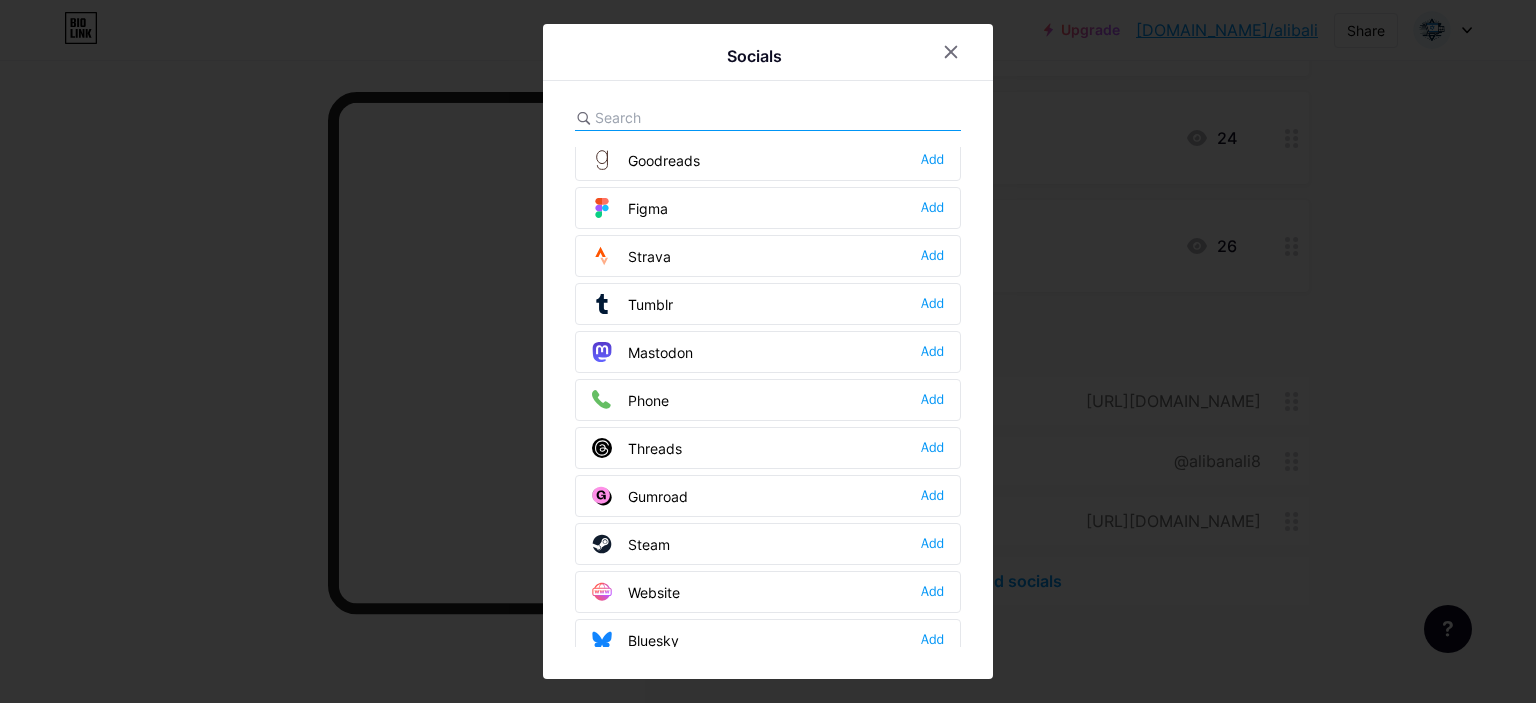 click at bounding box center (768, 351) 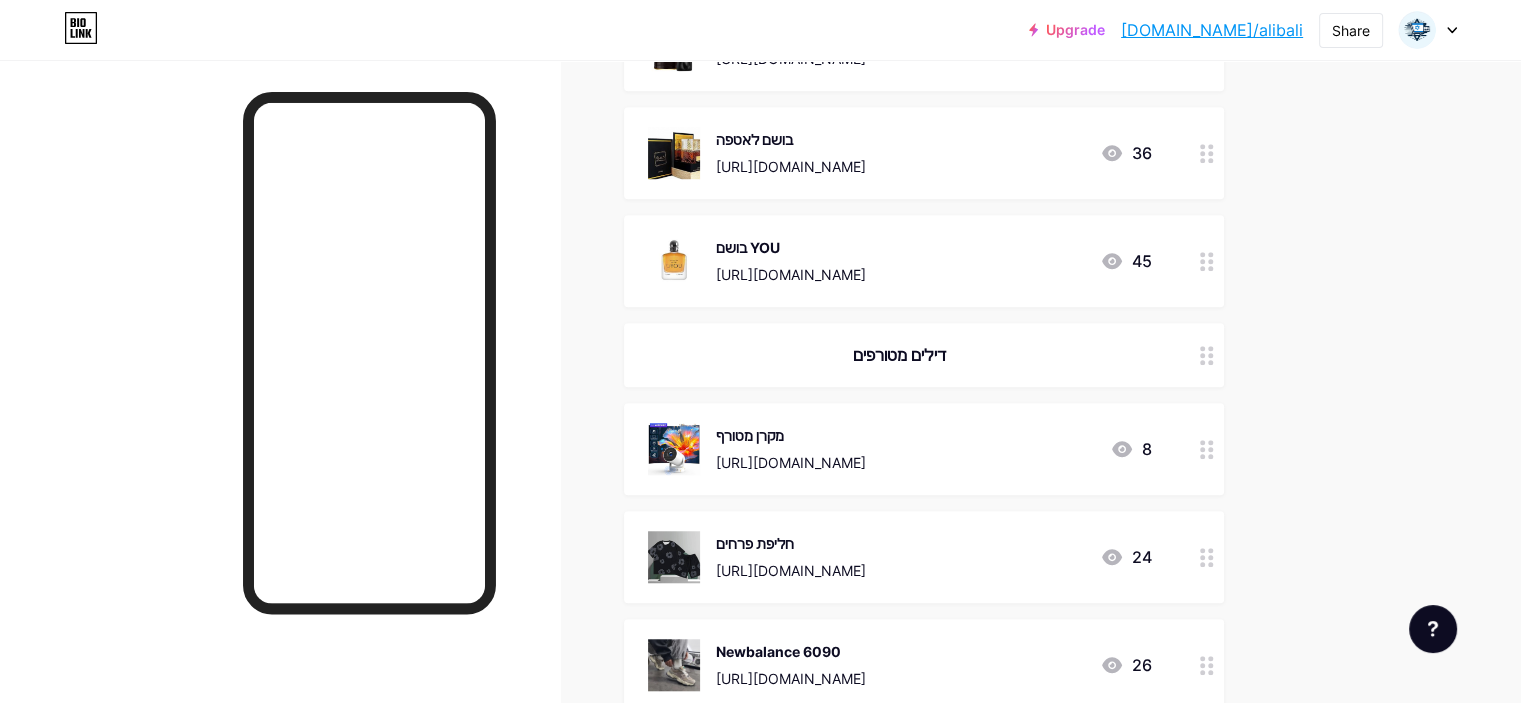 scroll, scrollTop: 1895, scrollLeft: 0, axis: vertical 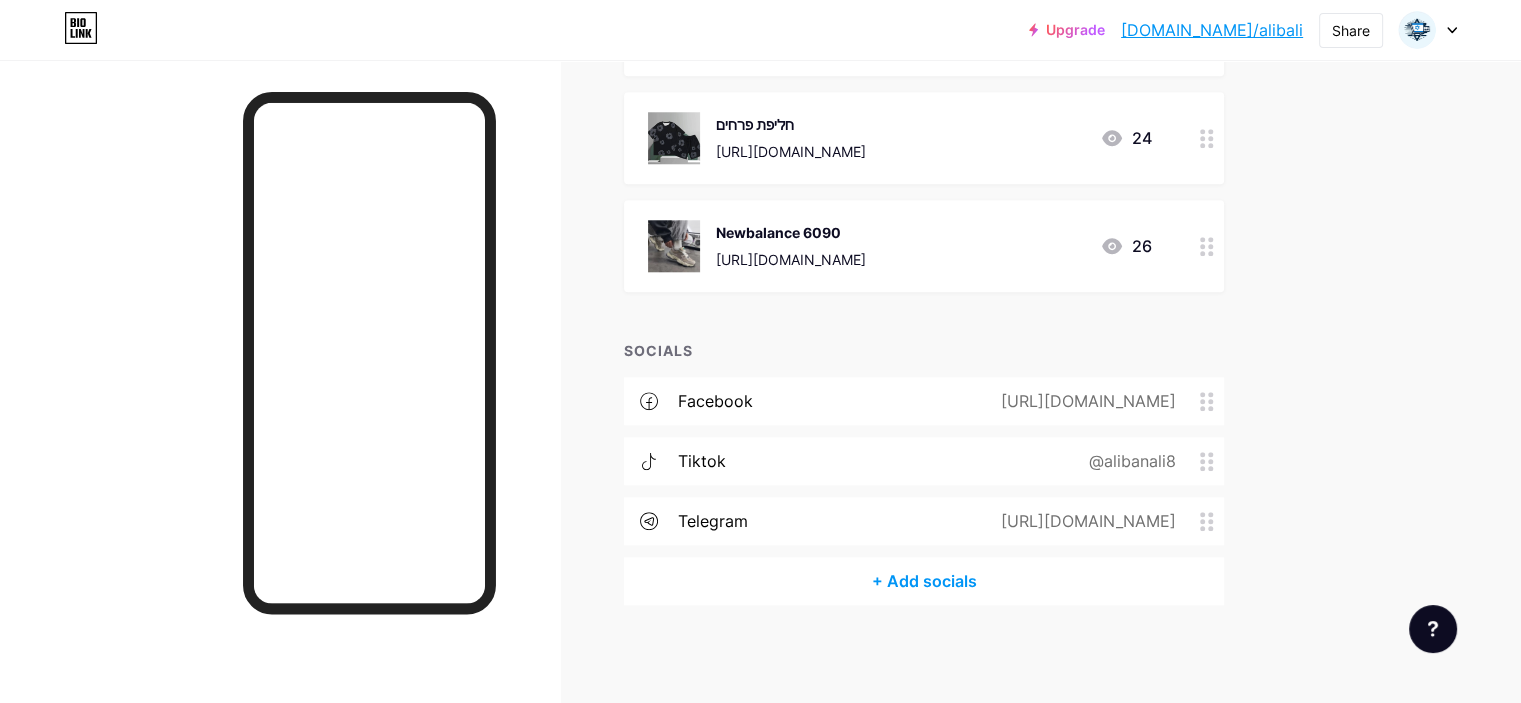 click on "Newbalance 6090
https://s.click.aliexpress.com/e/_ol8GGZZ" at bounding box center [791, 246] 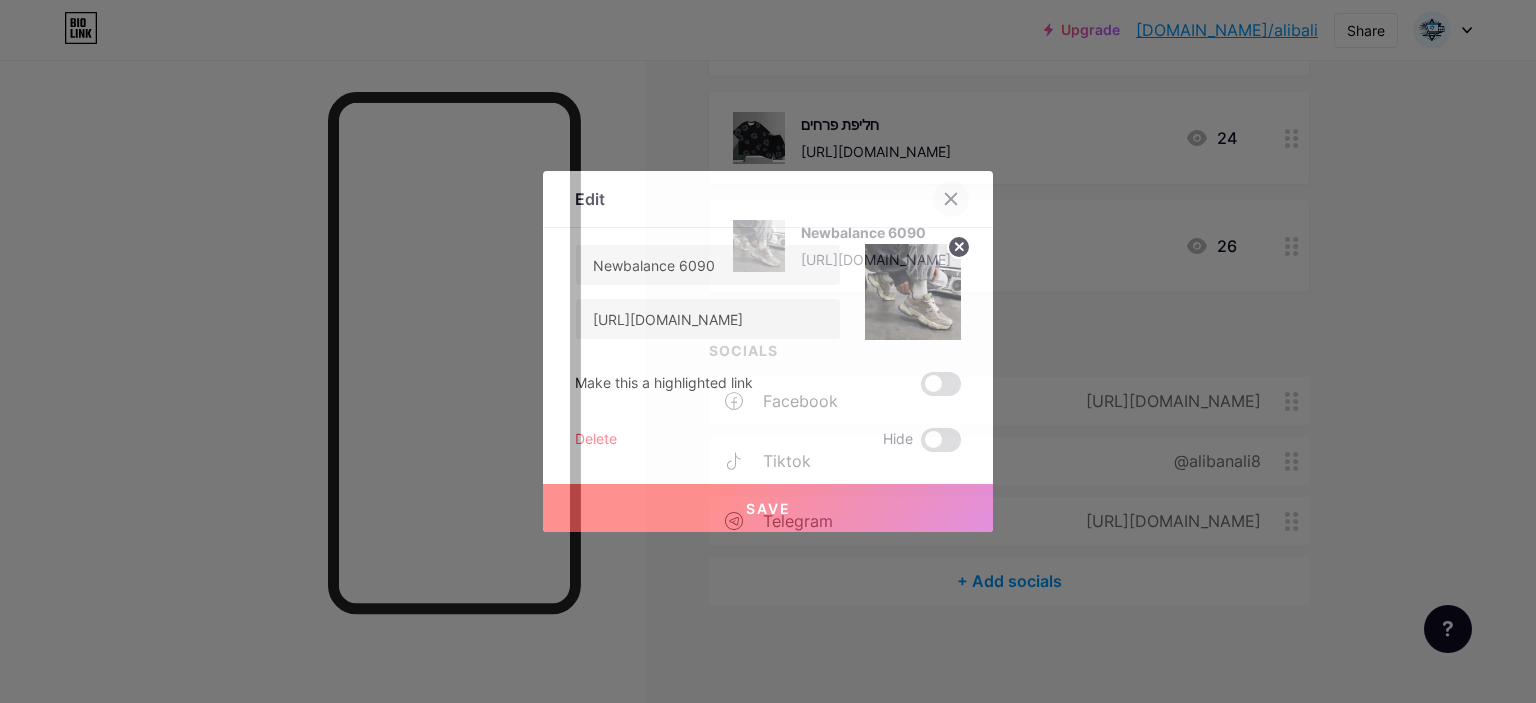 click 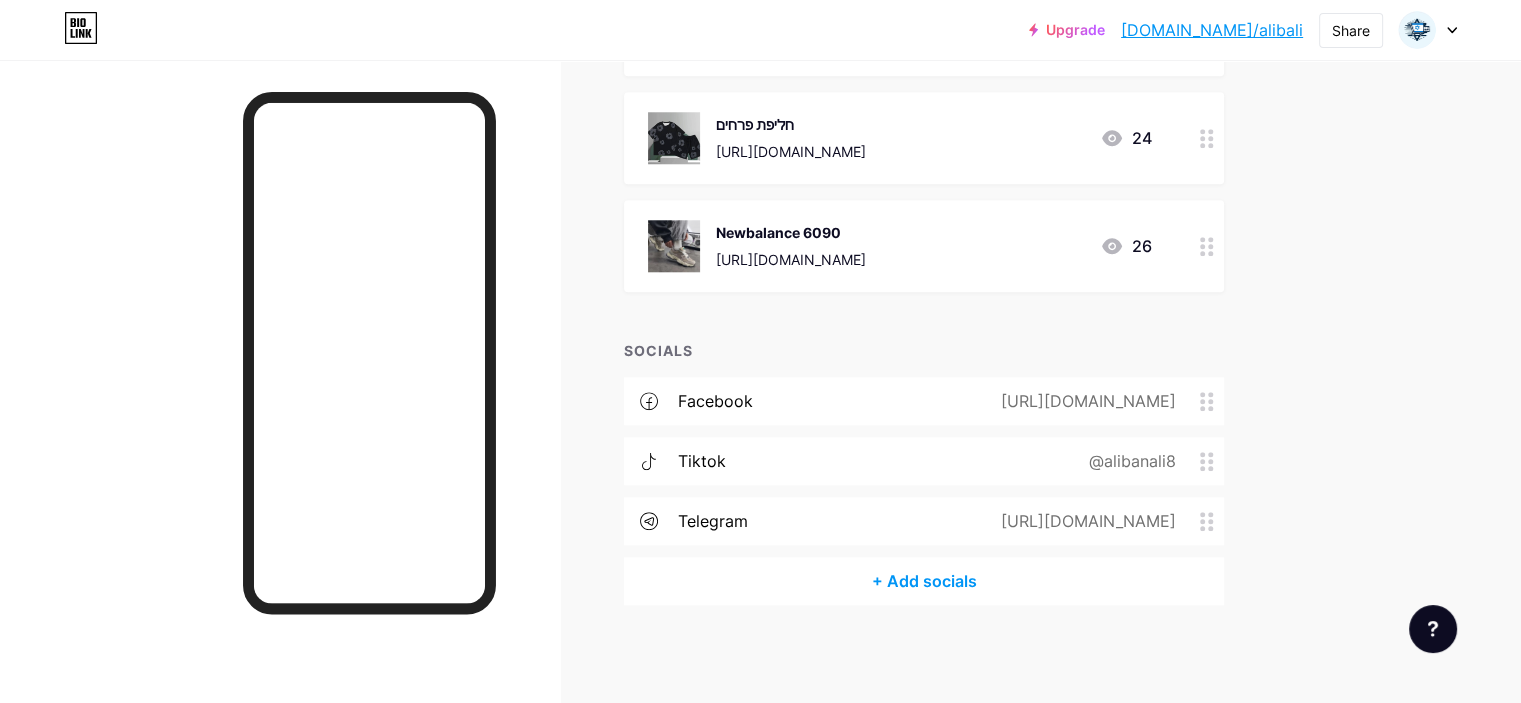 click at bounding box center (1207, 246) 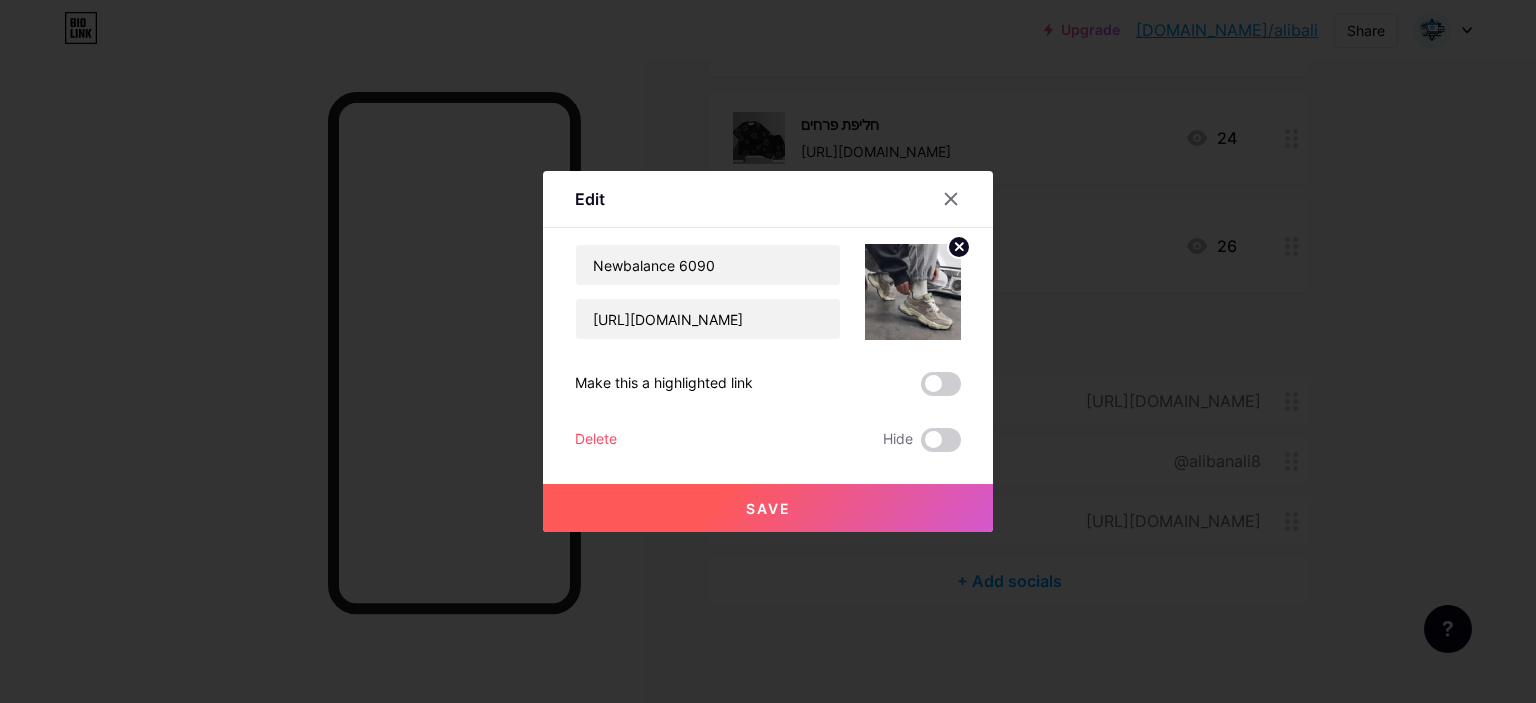 click on "Delete" at bounding box center (596, 440) 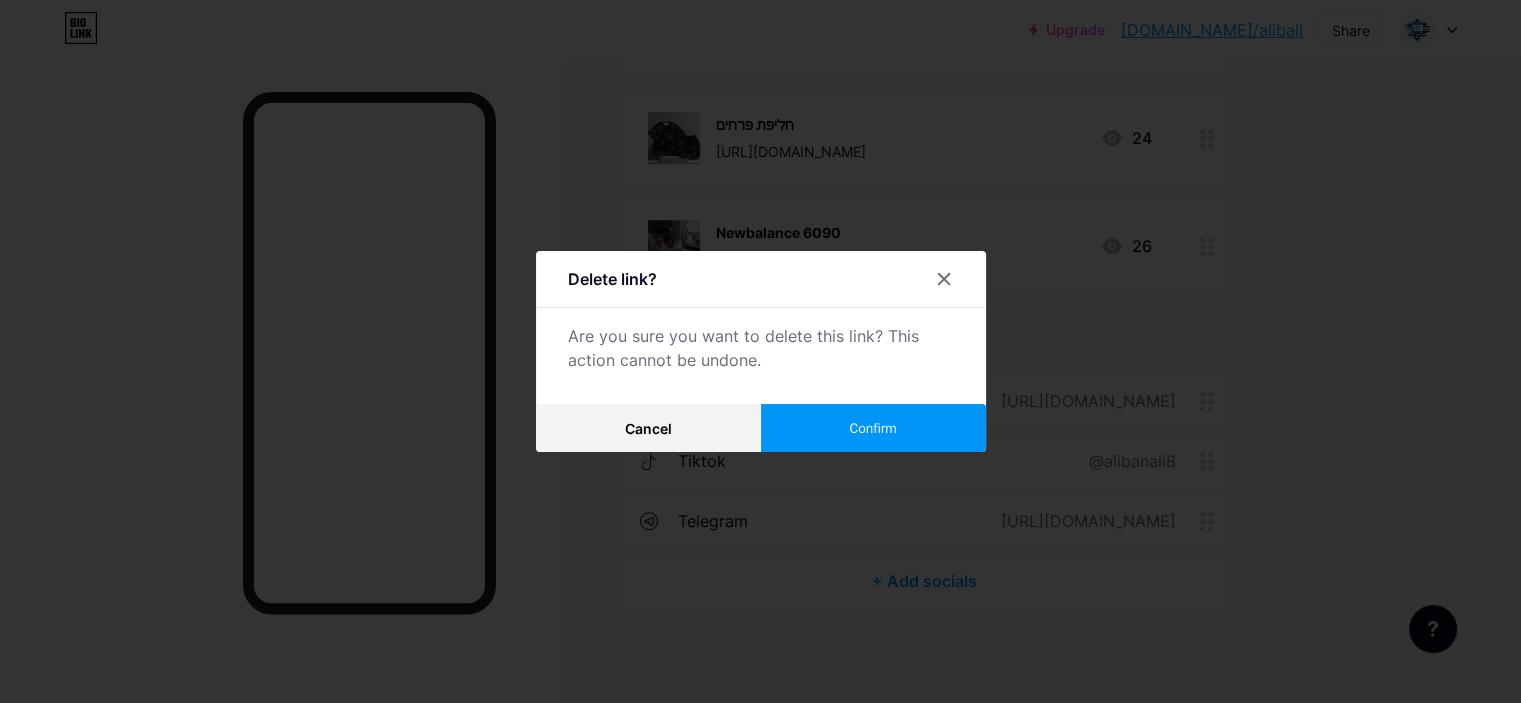 click on "Confirm" at bounding box center [873, 428] 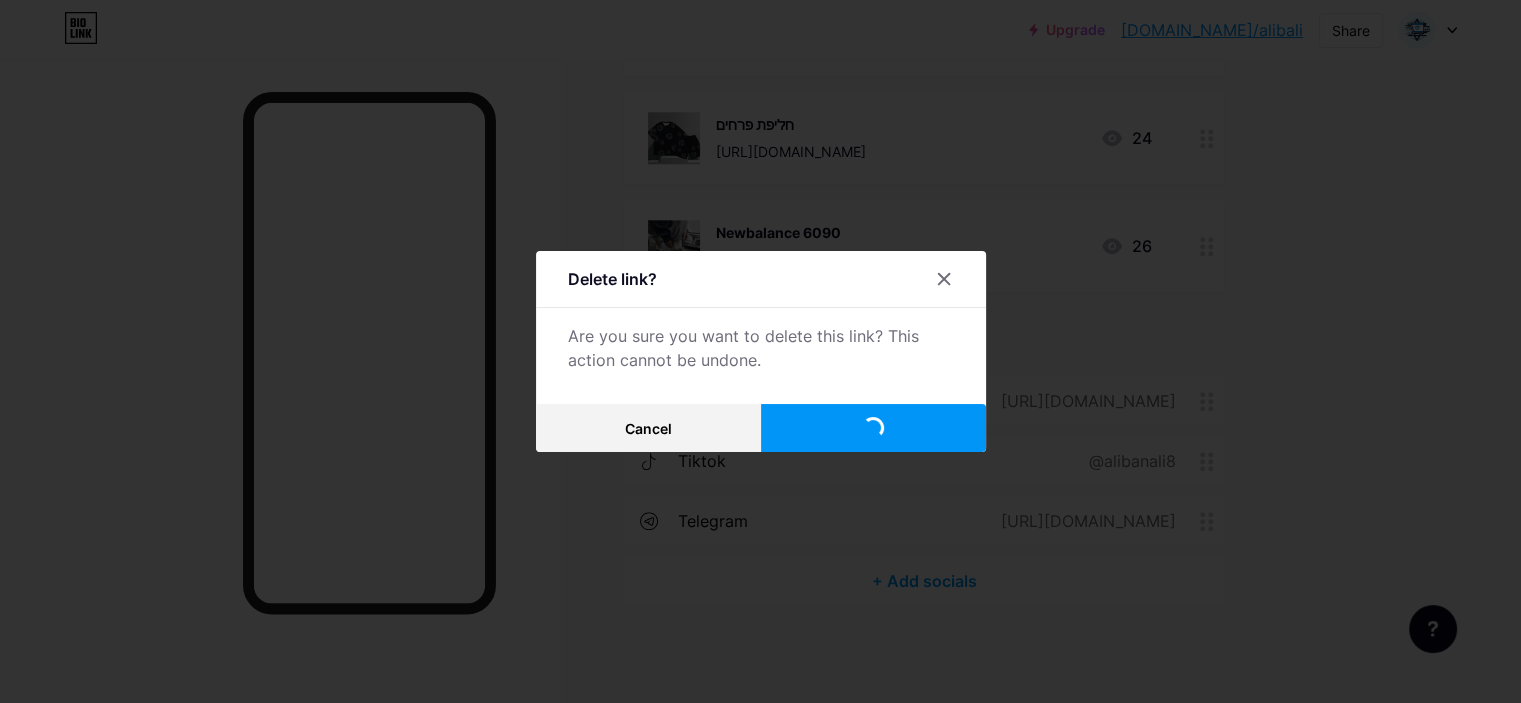 click at bounding box center [873, 428] 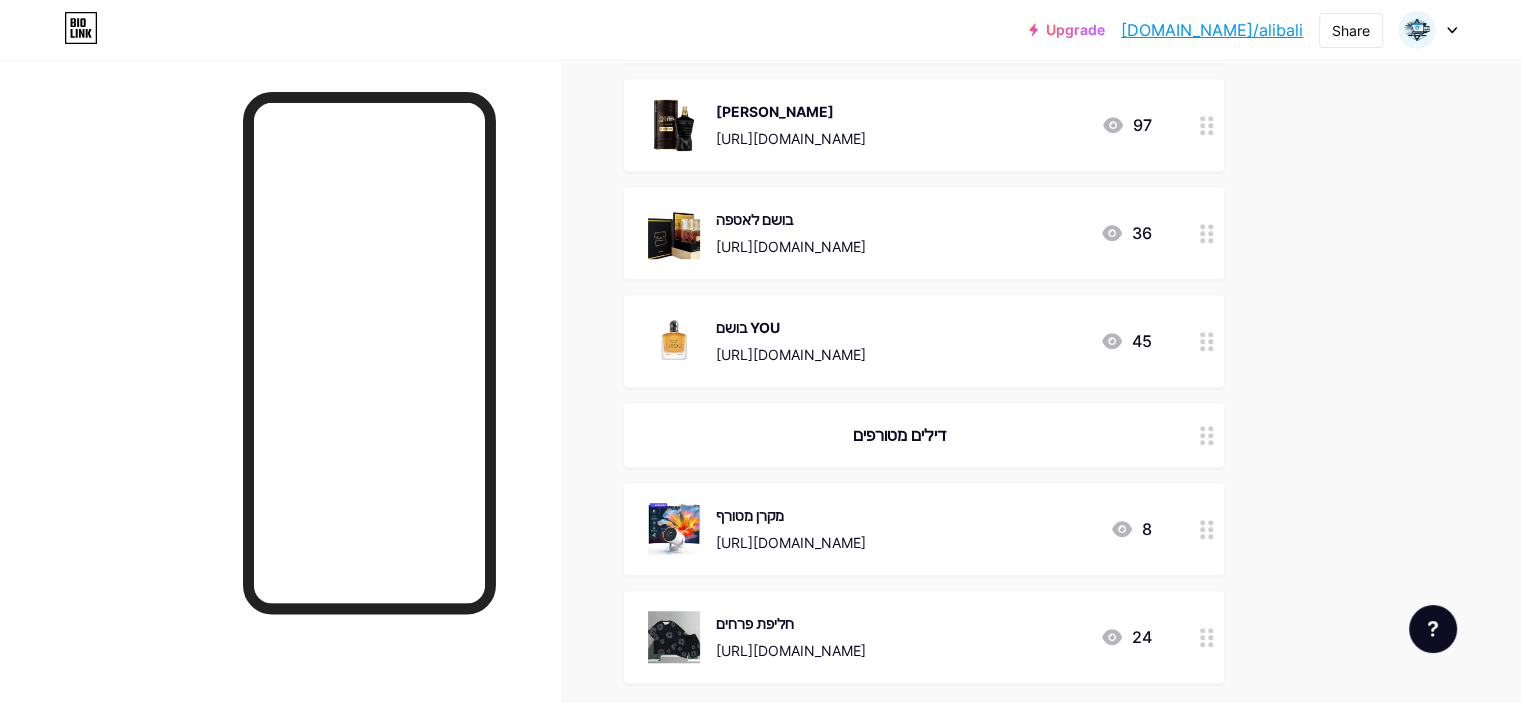scroll, scrollTop: 1387, scrollLeft: 0, axis: vertical 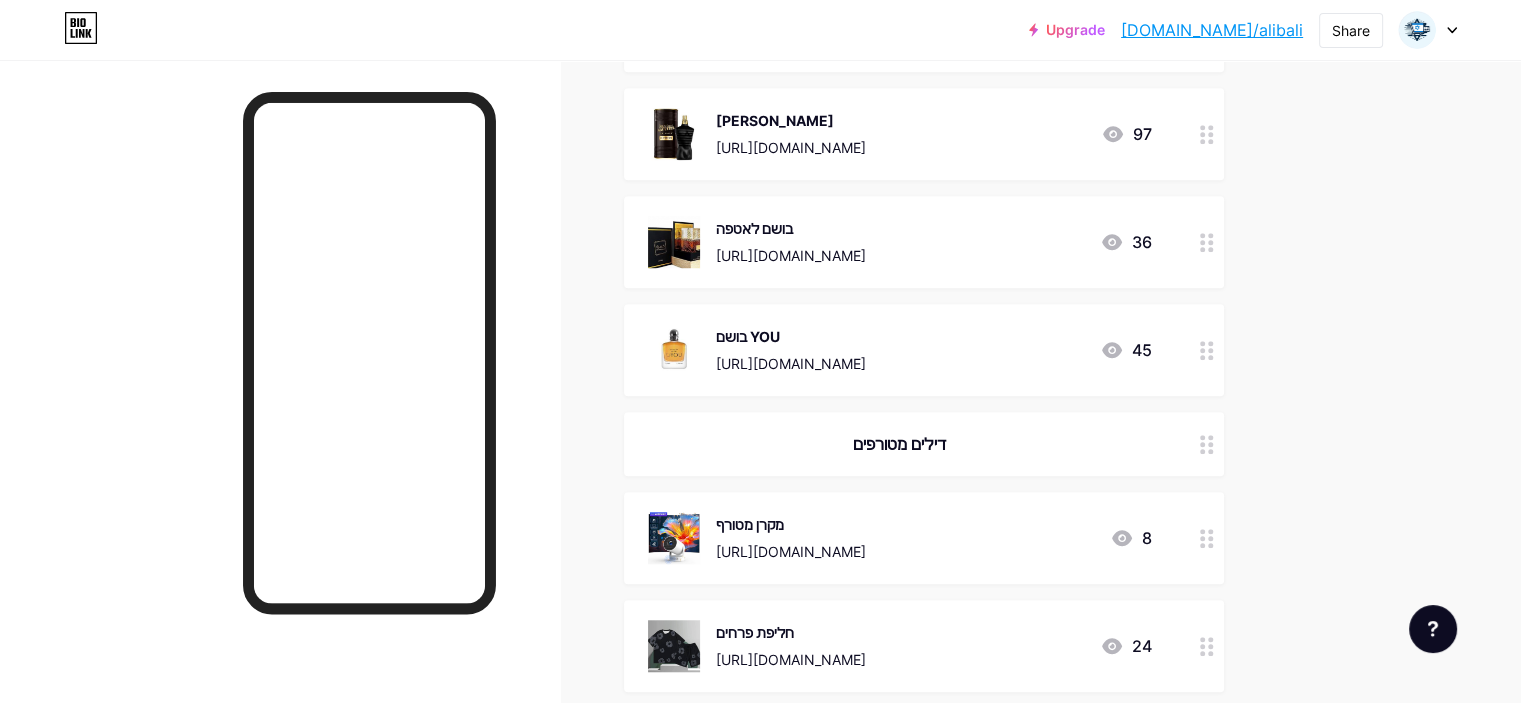 click on "bio.link/alibali" at bounding box center [1212, 30] 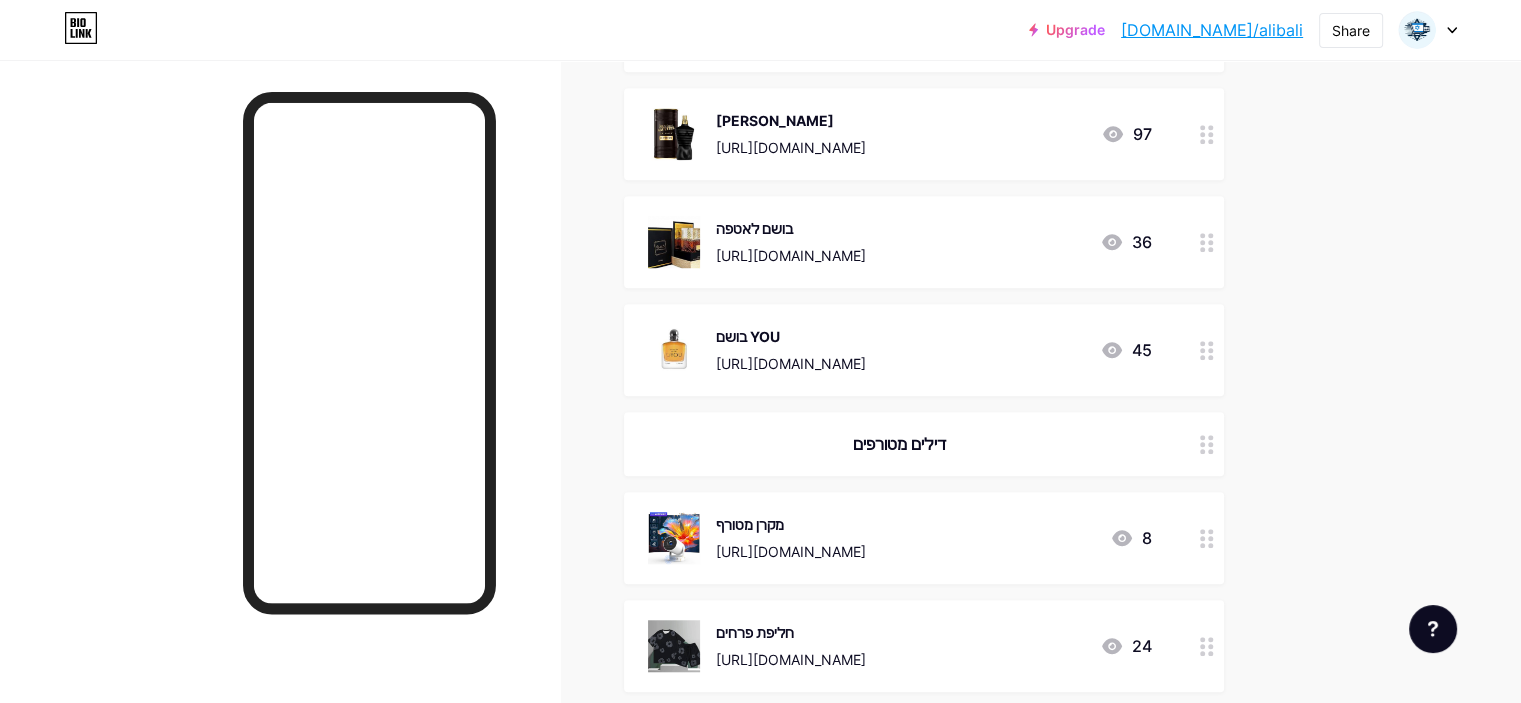 click on "Links
Posts
Design
Subscribers
NEW
Stats
Settings       + ADD LINK     + ADD EMBED
+ Add header
לקבוצת ווצאפ שלנו כנסו עכשיו
https://chat.whatsapp.com/EtJI6Nh8AoaH7rtDhOeBKk
29
❤️ הקהילה שלנו ❤️
https://t.me/alibaliil
40
בשמים 1:1
ולנטינו
https://s.click.aliexpress.com/e/_oo6Vyfb
151
הבושם ב 100 ₪
https://s.click.aliexpress.com/e/_opUIe0L
76
TOM FORD OMBRE
https://s.click.aliexpress.com/e/_oBZM4X9
43" at bounding box center [654, -111] 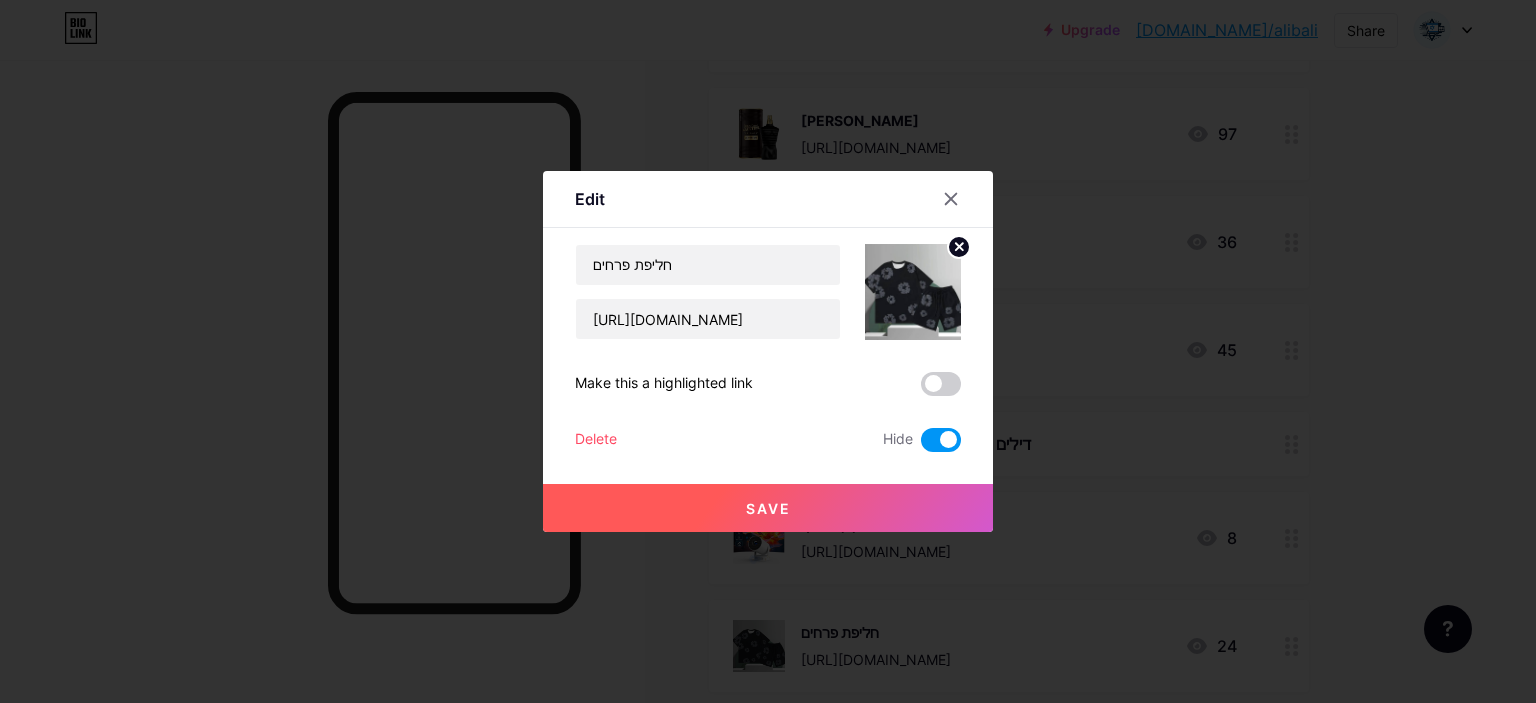 drag, startPoint x: 940, startPoint y: 199, endPoint x: 936, endPoint y: 171, distance: 28.284271 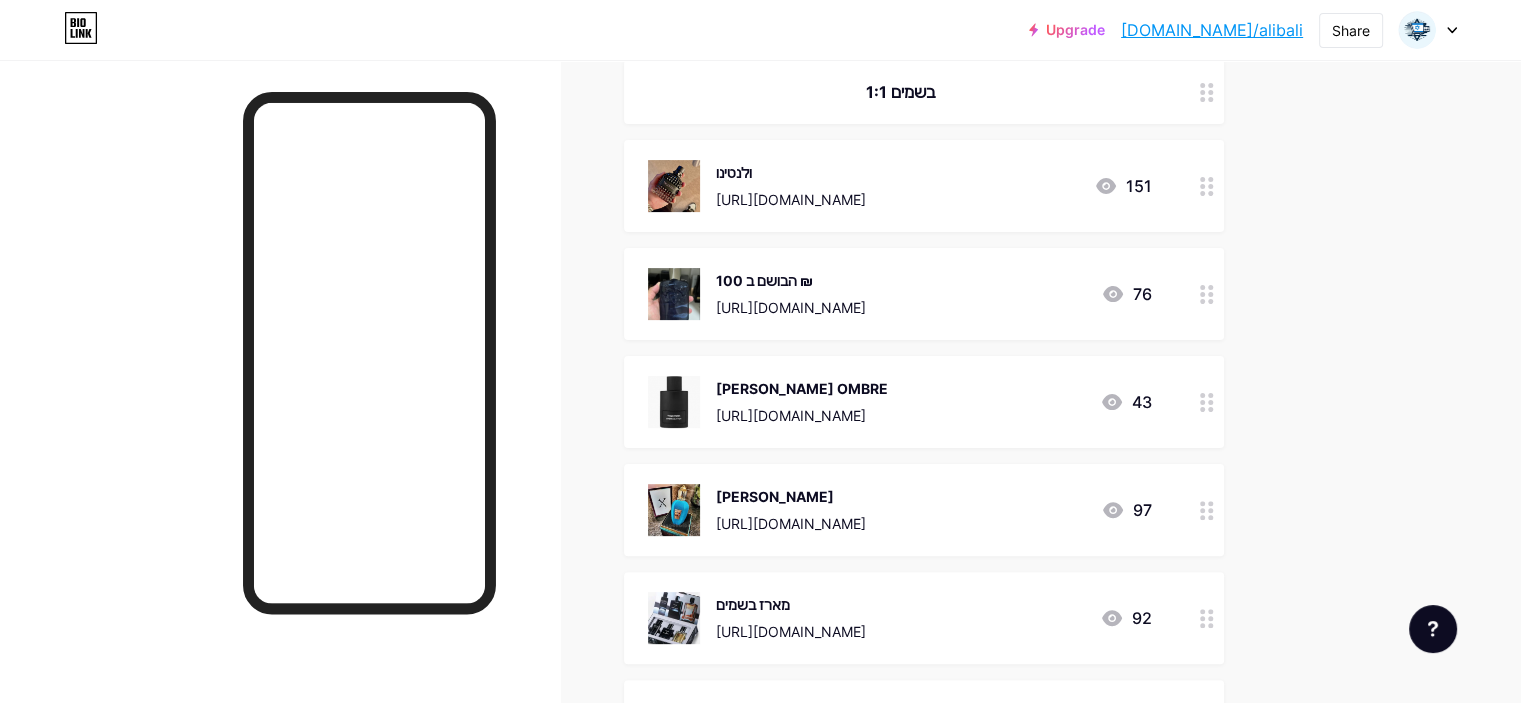 scroll, scrollTop: 187, scrollLeft: 0, axis: vertical 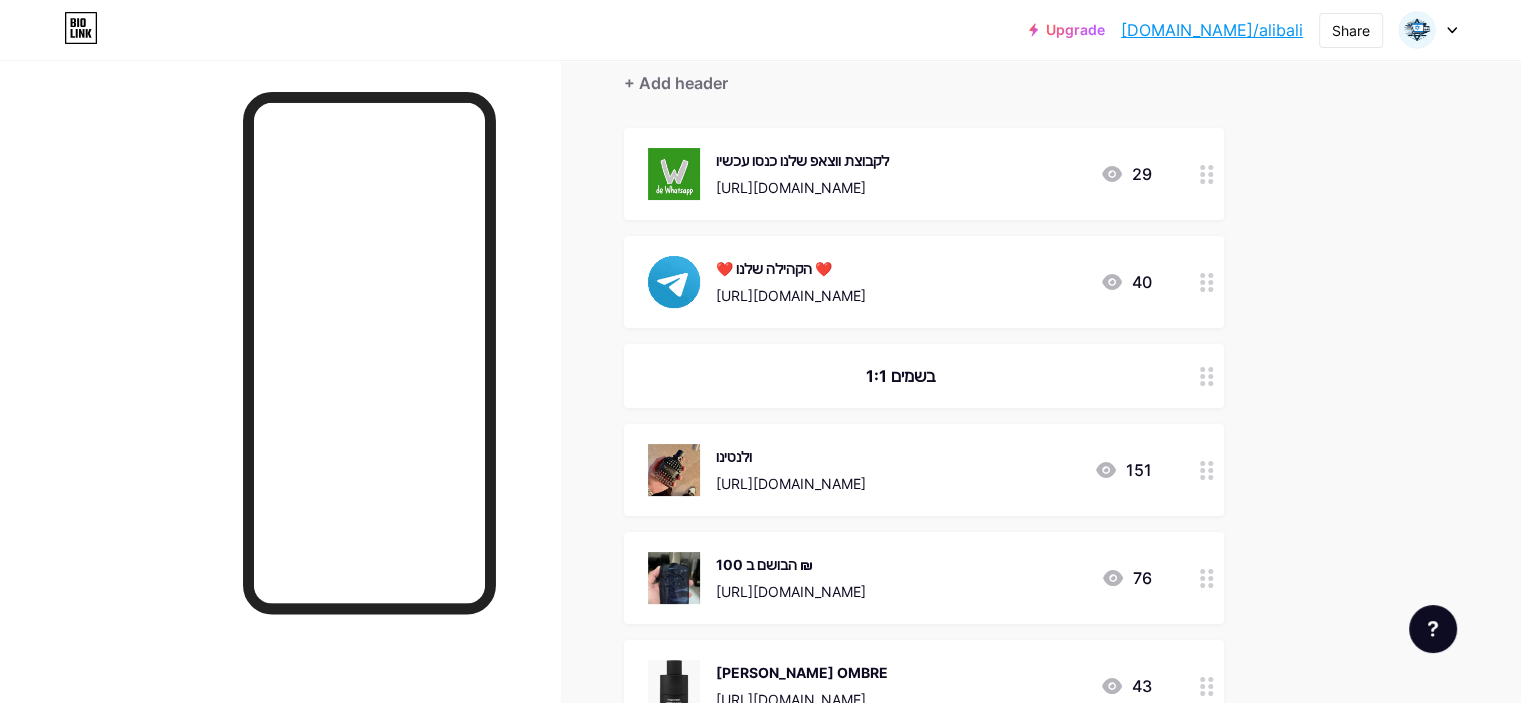click on "https://s.click.aliexpress.com/e/_oo6Vyfb" at bounding box center (791, 483) 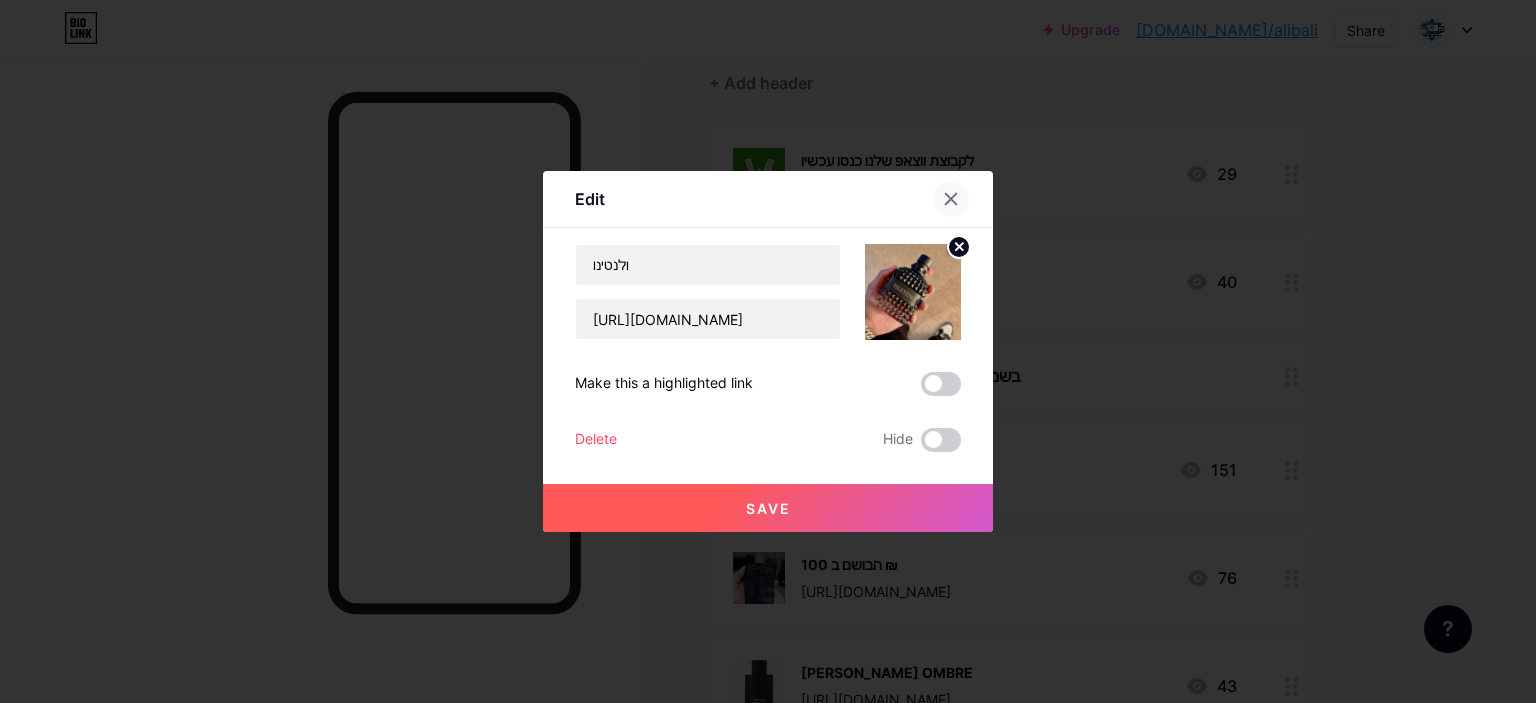 click 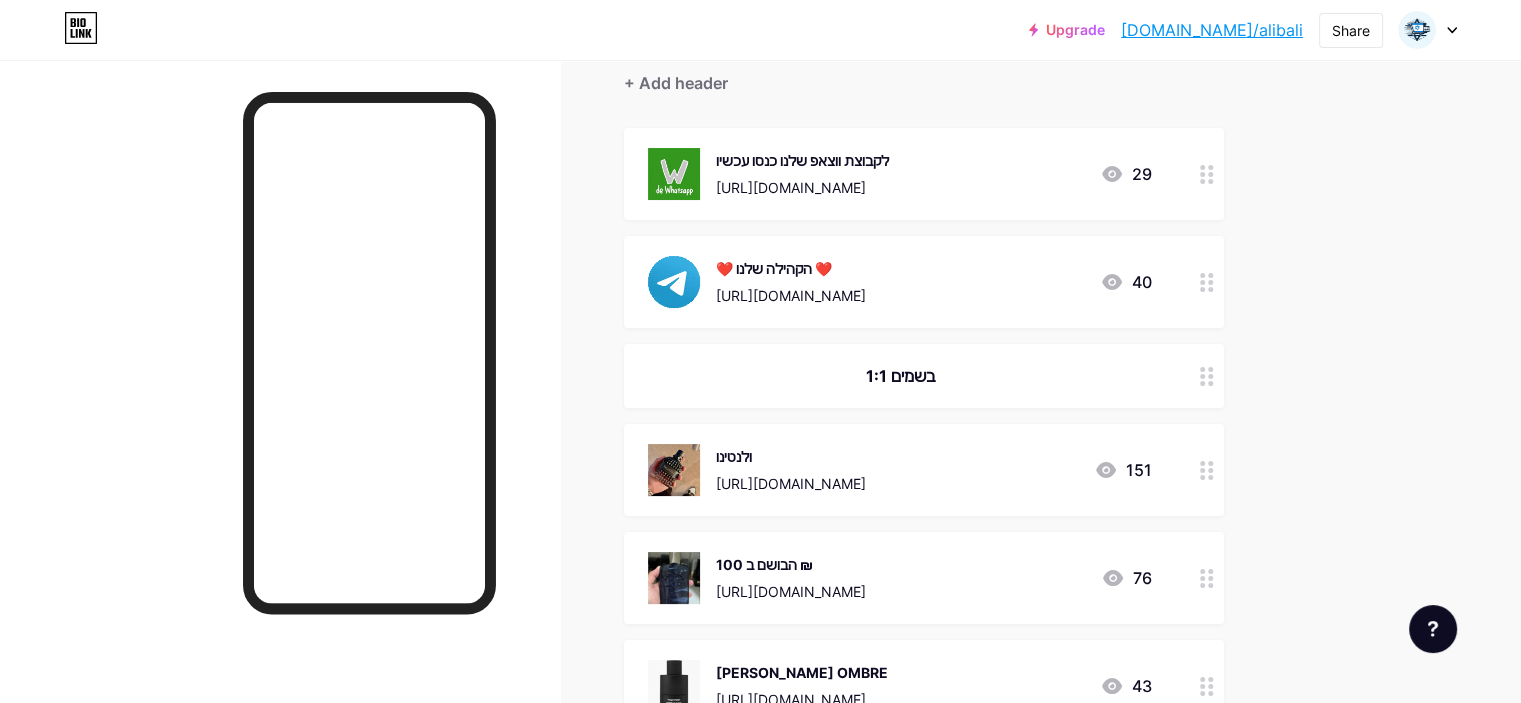 click on "ולנטינו
https://s.click.aliexpress.com/e/_oo6Vyfb
151" at bounding box center [924, 470] 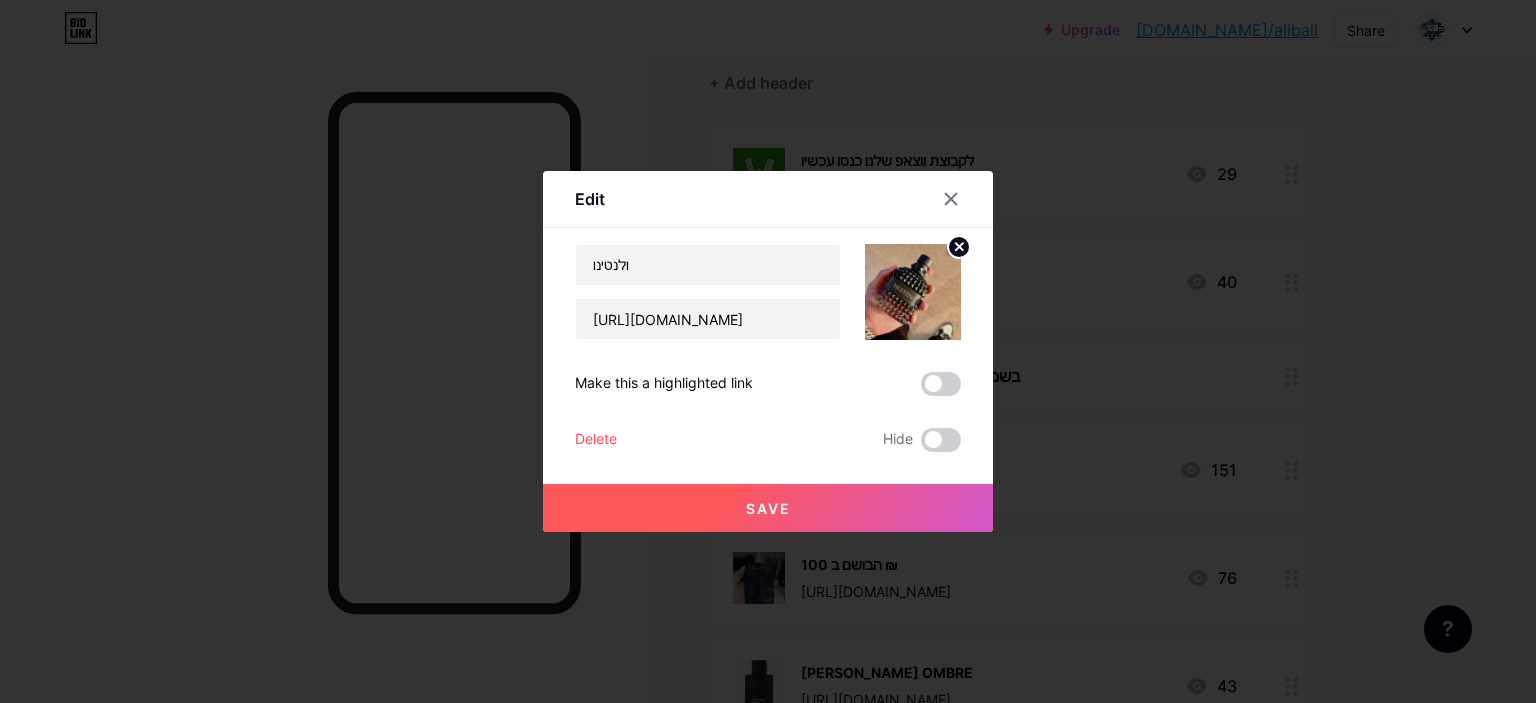click on "Delete" at bounding box center [596, 440] 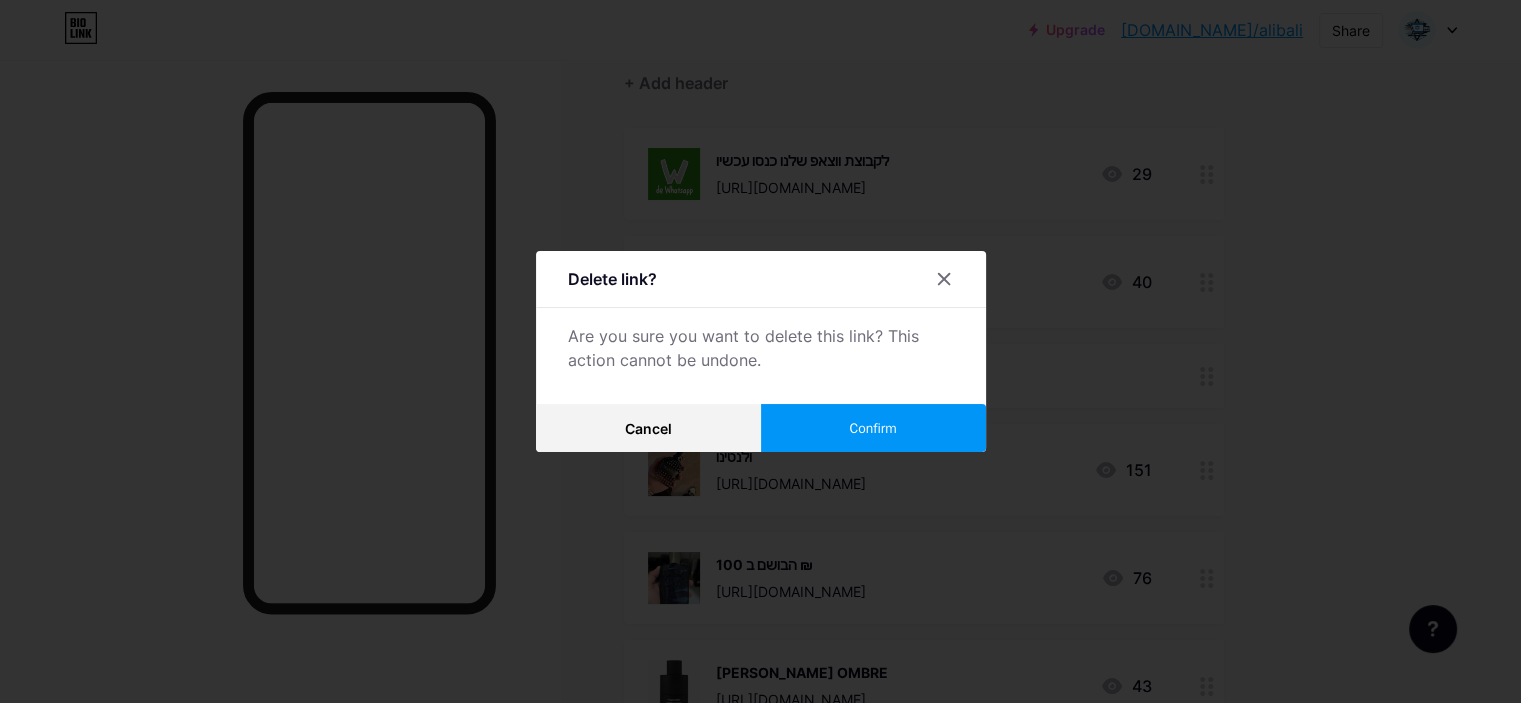 click on "Confirm" at bounding box center (873, 428) 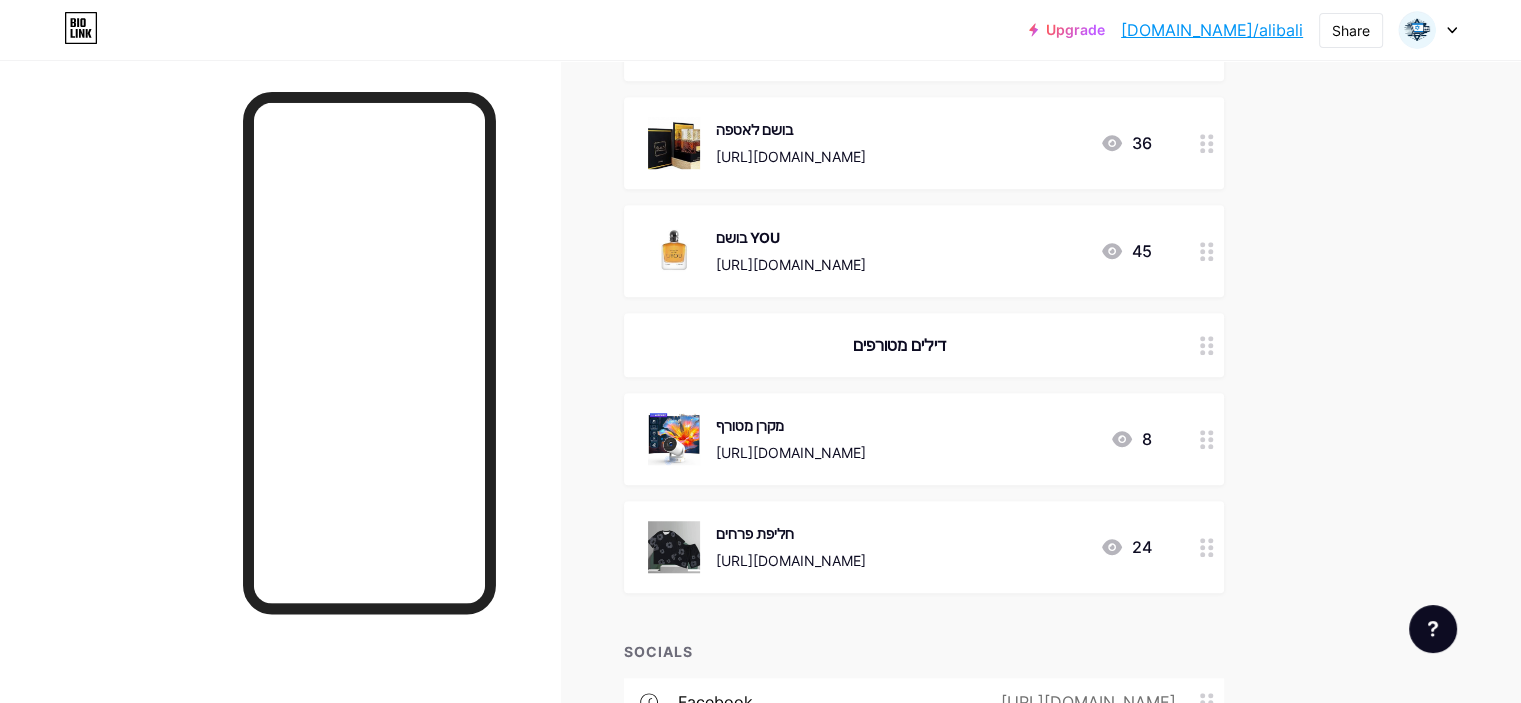 scroll, scrollTop: 979, scrollLeft: 0, axis: vertical 